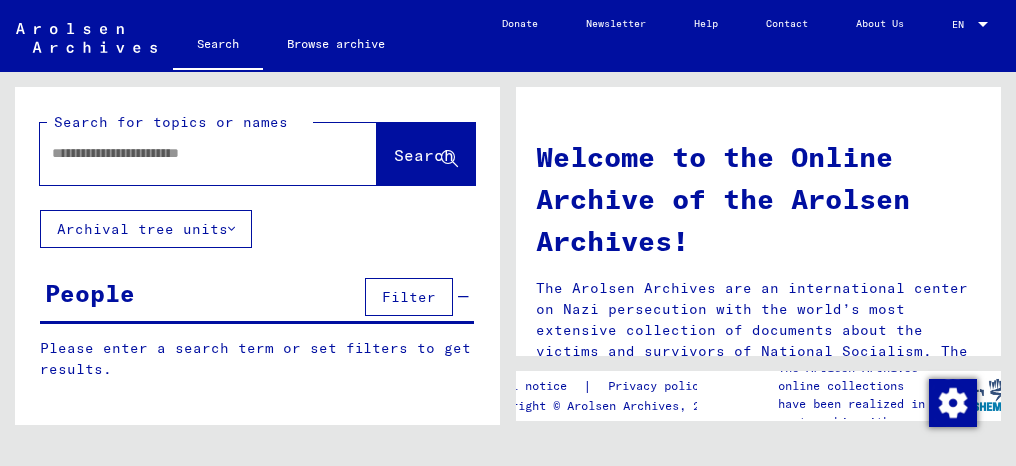 scroll, scrollTop: 0, scrollLeft: 0, axis: both 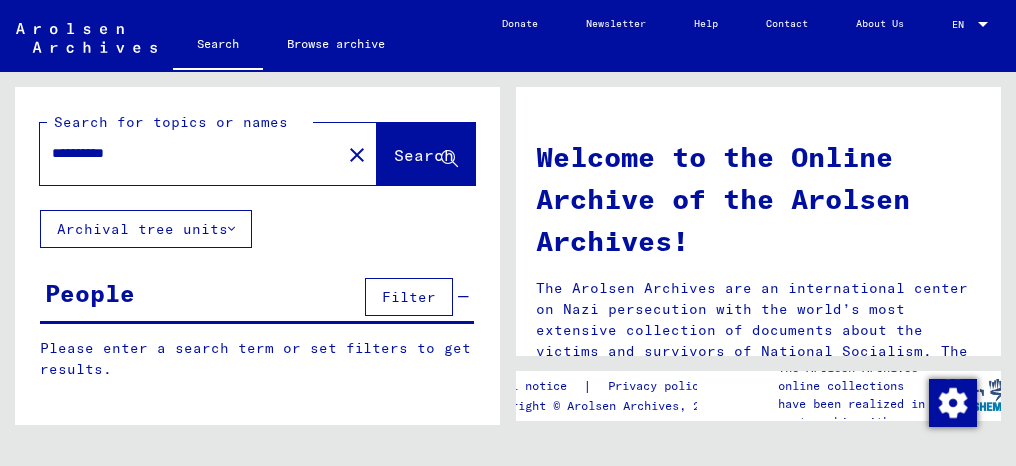 type on "**********" 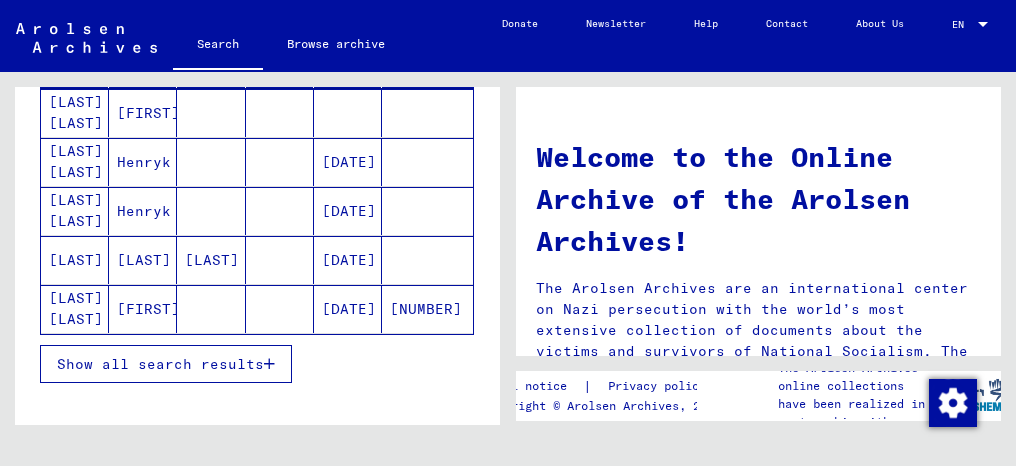 scroll, scrollTop: 200, scrollLeft: 0, axis: vertical 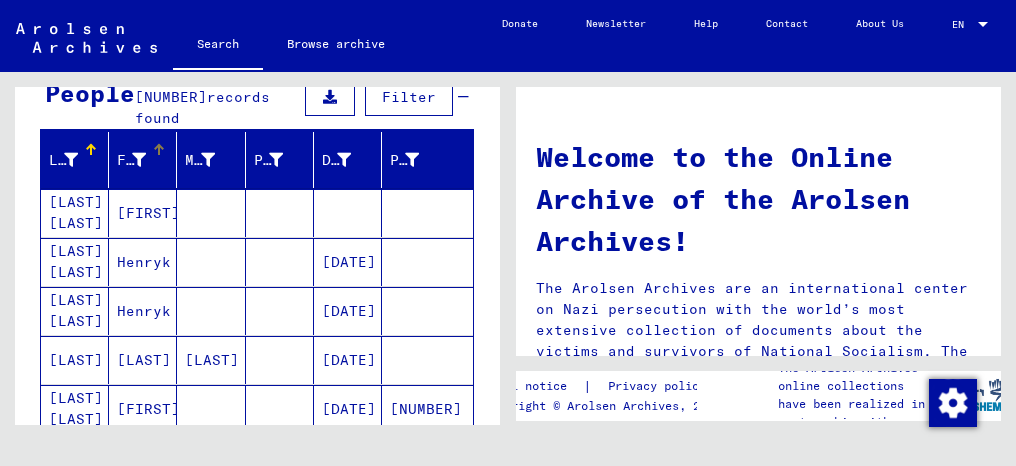 click on "First Name" at bounding box center [131, 160] 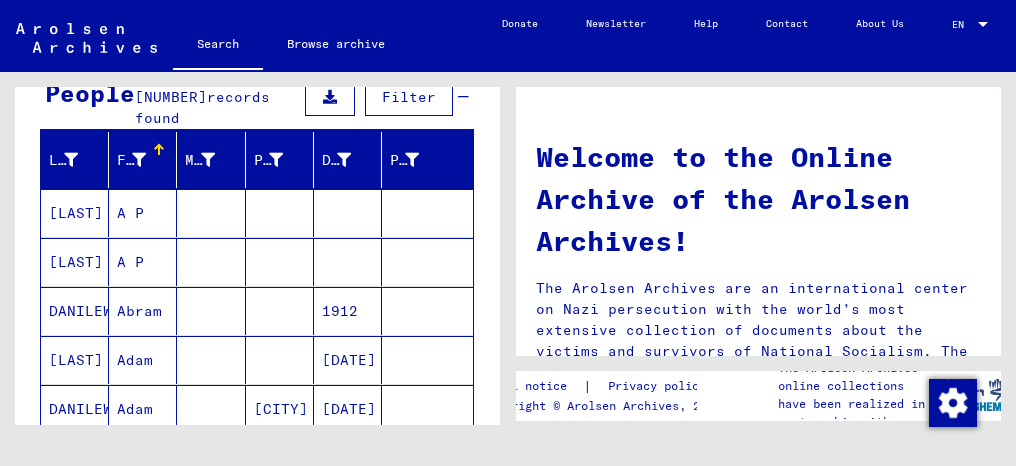 click at bounding box center [139, 160] 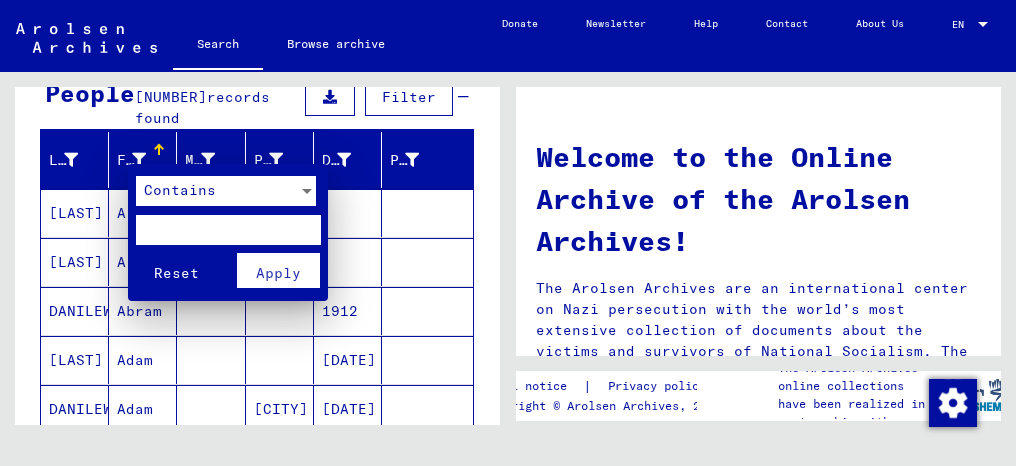 click at bounding box center (307, 191) 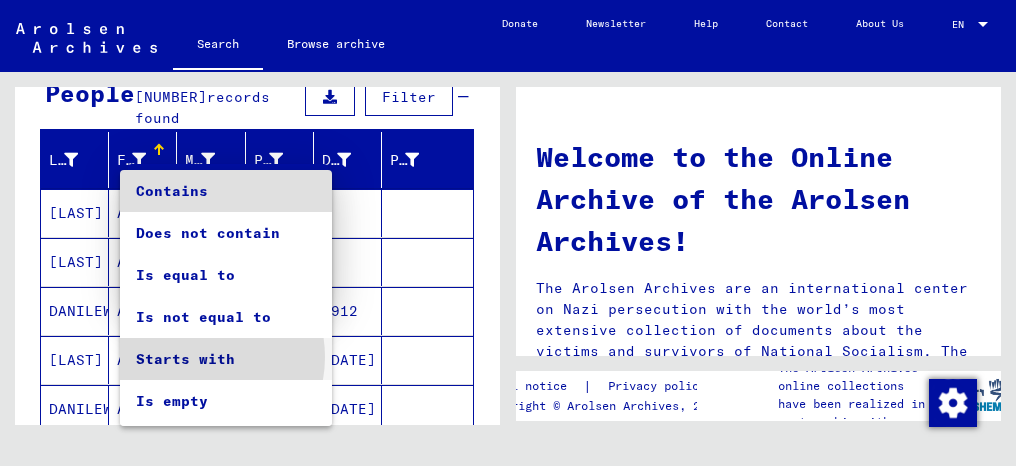 click on "Starts with" at bounding box center [226, 359] 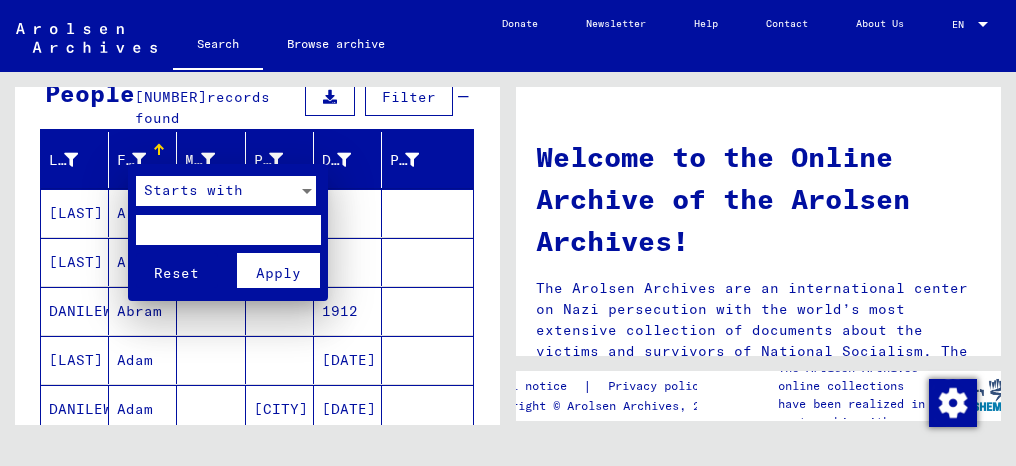 click at bounding box center (228, 230) 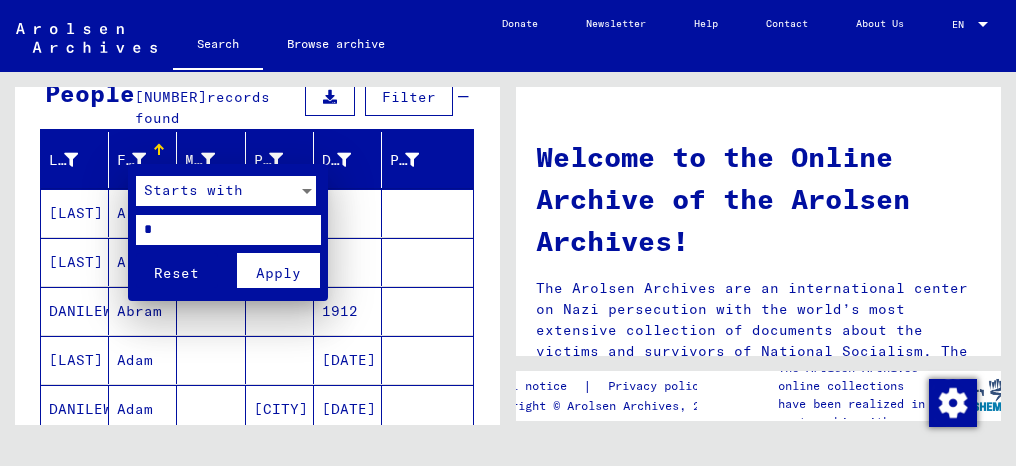 type on "*" 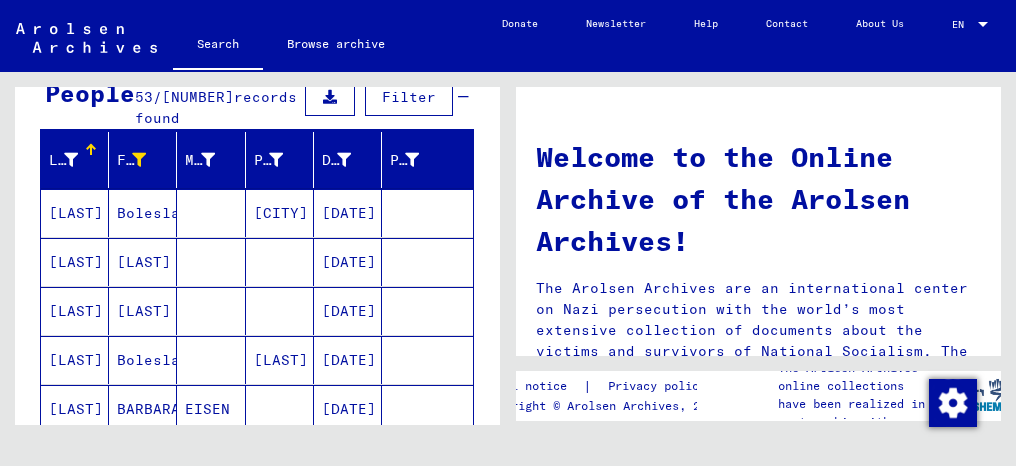 scroll, scrollTop: 300, scrollLeft: 0, axis: vertical 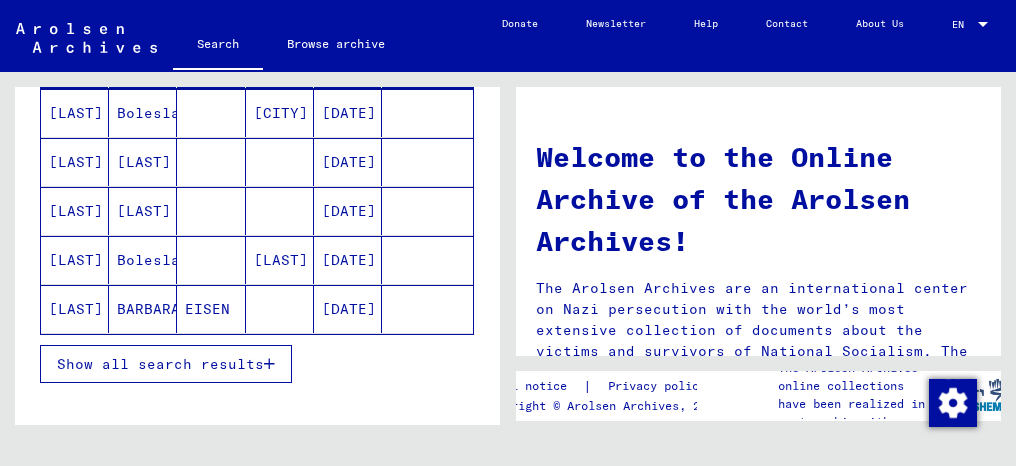 click on "Show all search results" at bounding box center [160, 364] 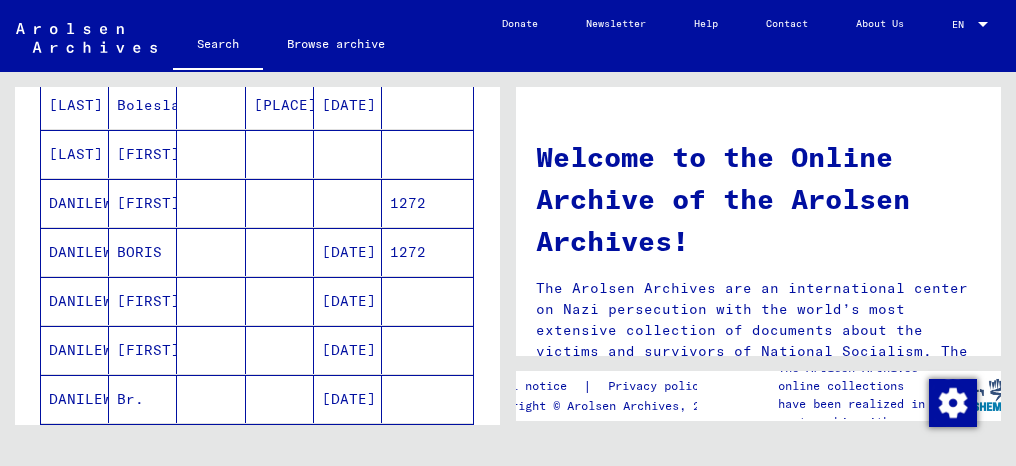 scroll, scrollTop: 800, scrollLeft: 0, axis: vertical 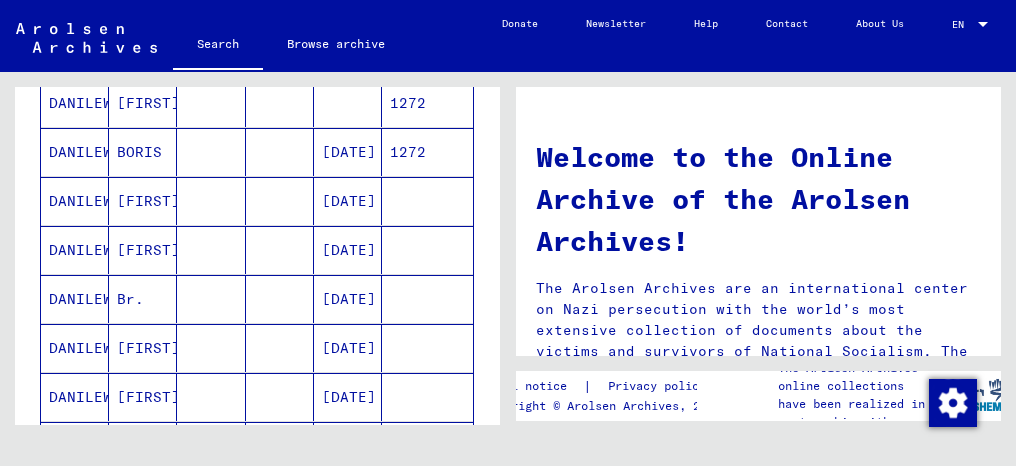 click on "[FIRST]" at bounding box center (143, 250) 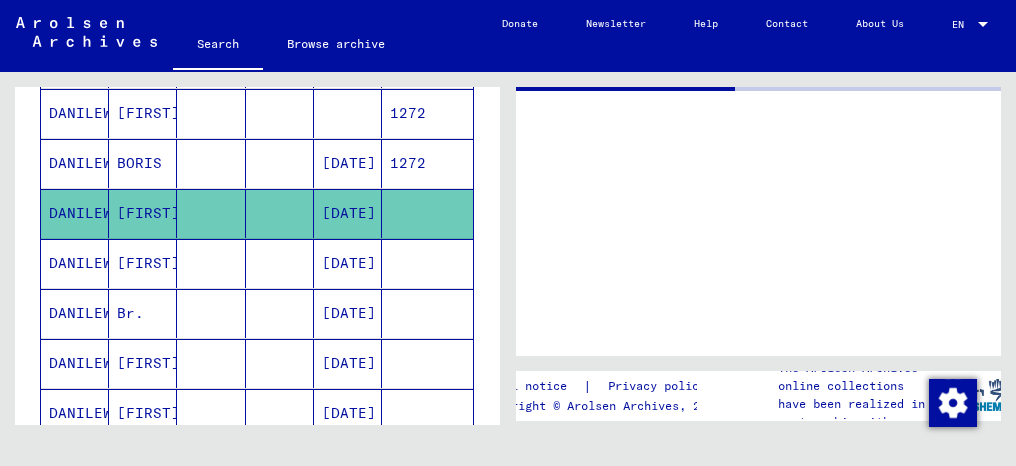 scroll, scrollTop: 805, scrollLeft: 0, axis: vertical 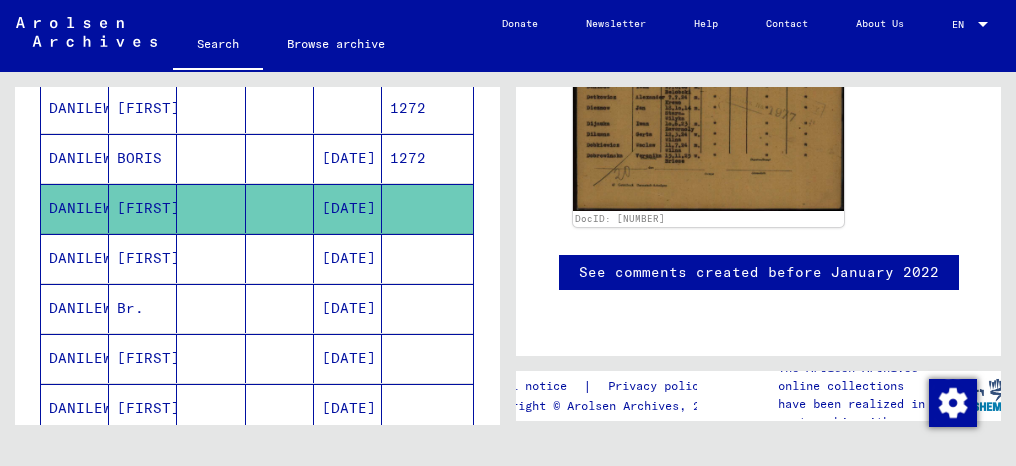 click on "[FIRST]" at bounding box center [143, 308] 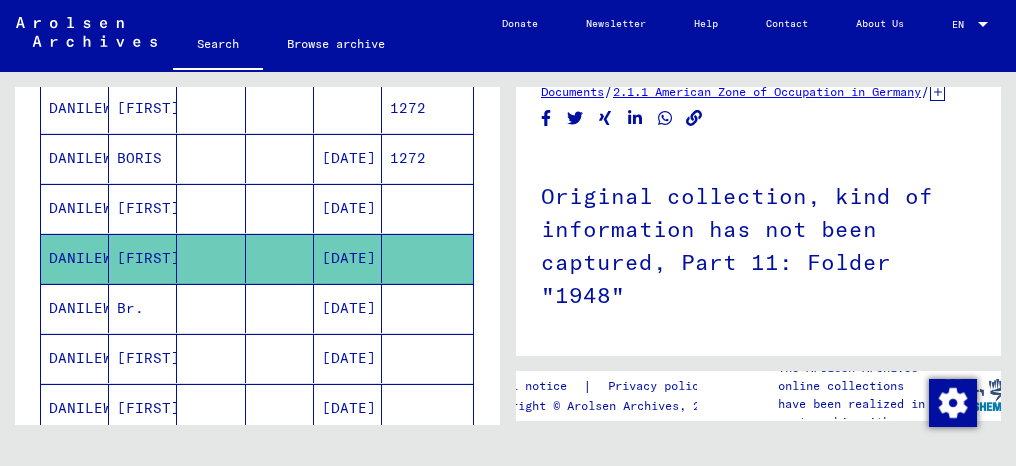 scroll, scrollTop: 300, scrollLeft: 0, axis: vertical 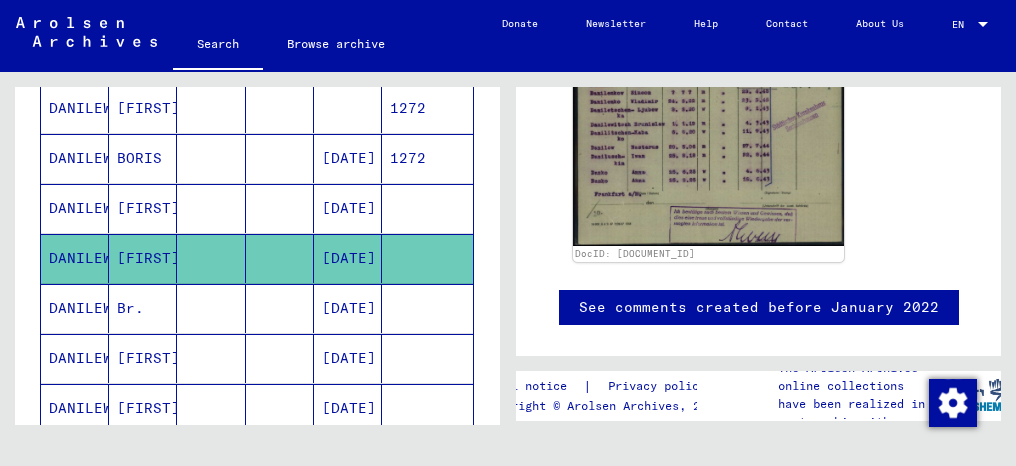 click on "Br." at bounding box center (143, 358) 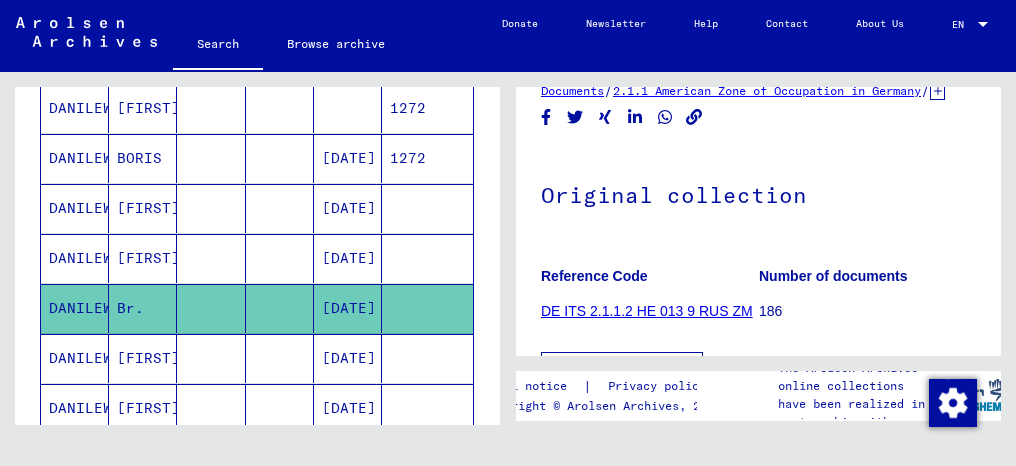 scroll, scrollTop: 300, scrollLeft: 0, axis: vertical 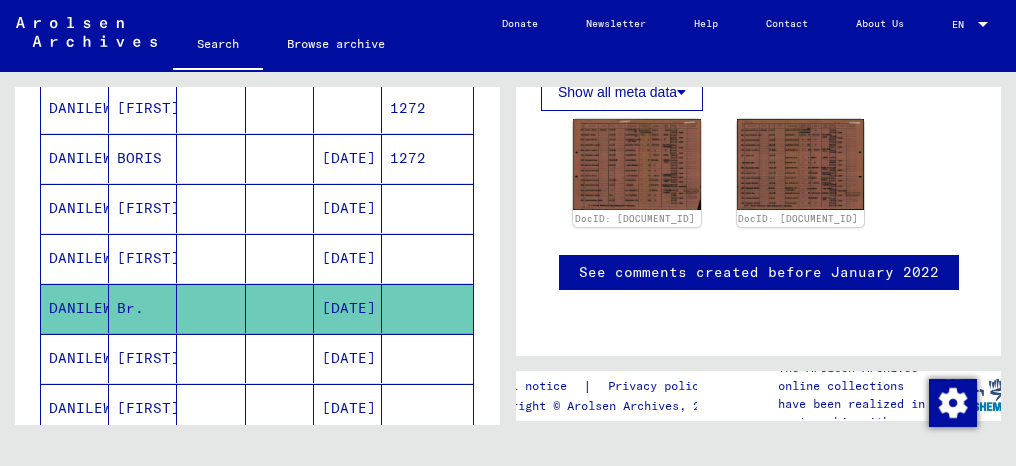 click on "[FIRST]" at bounding box center [143, 408] 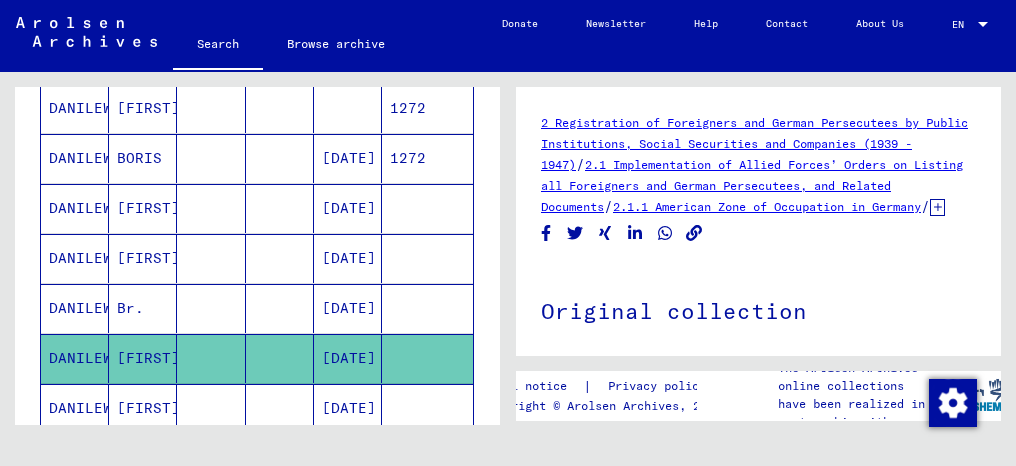 scroll, scrollTop: 0, scrollLeft: 0, axis: both 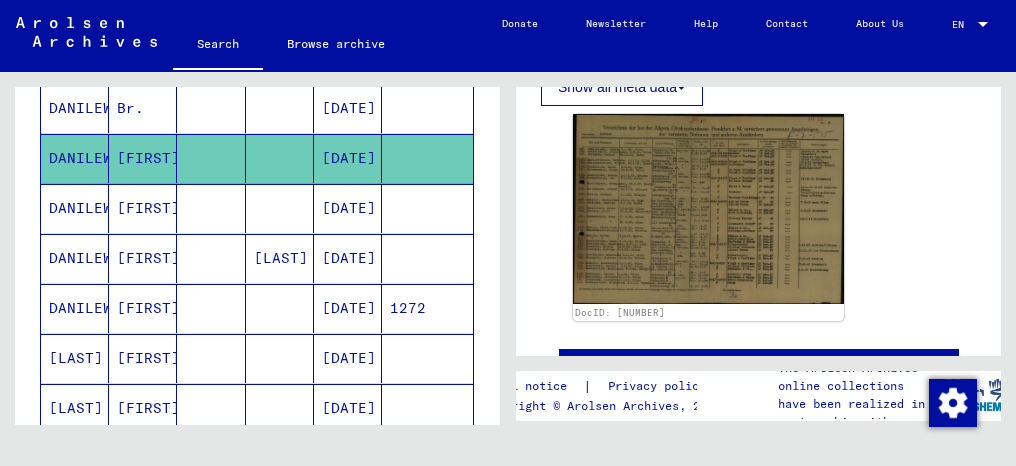 click on "[FIRST]" at bounding box center (143, 308) 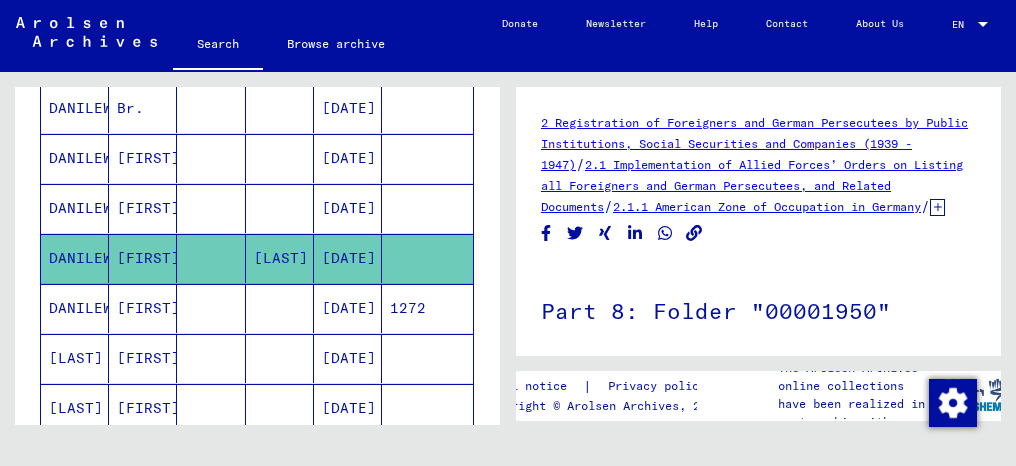scroll, scrollTop: 0, scrollLeft: 0, axis: both 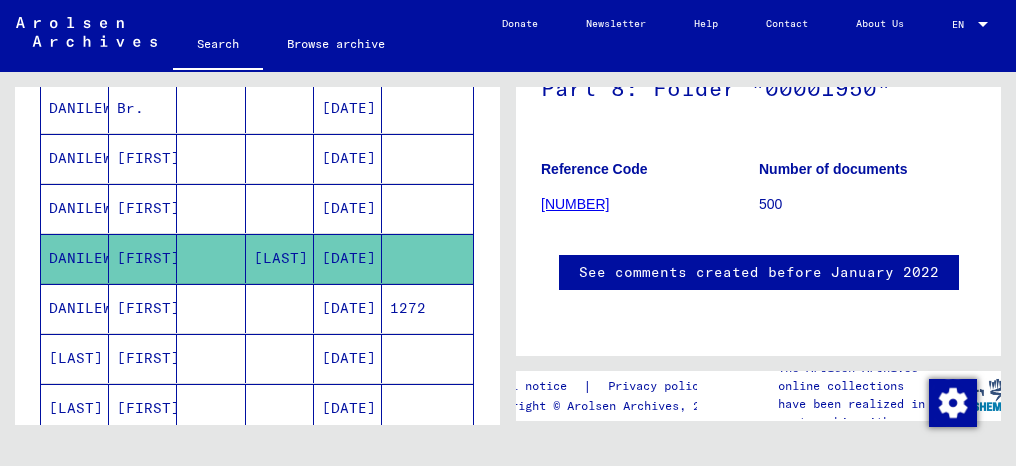 click on "[FIRST]" at bounding box center (143, 408) 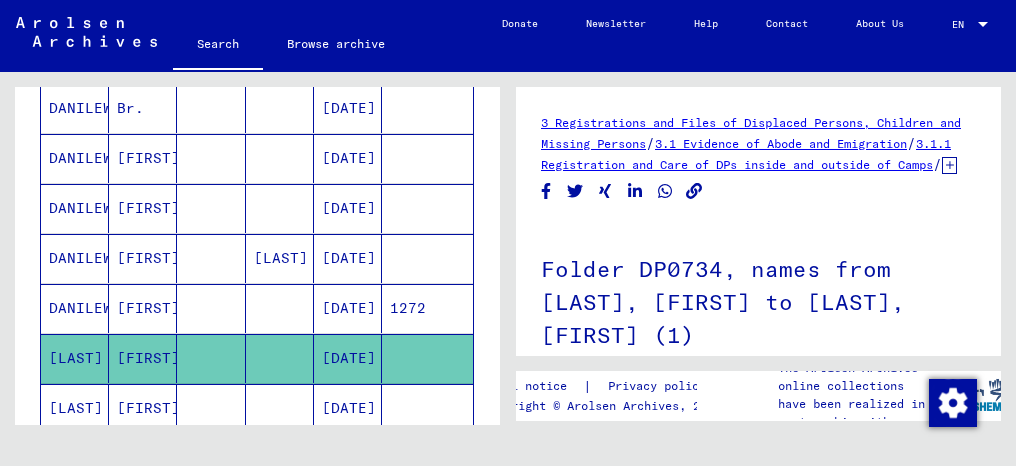 scroll, scrollTop: 0, scrollLeft: 0, axis: both 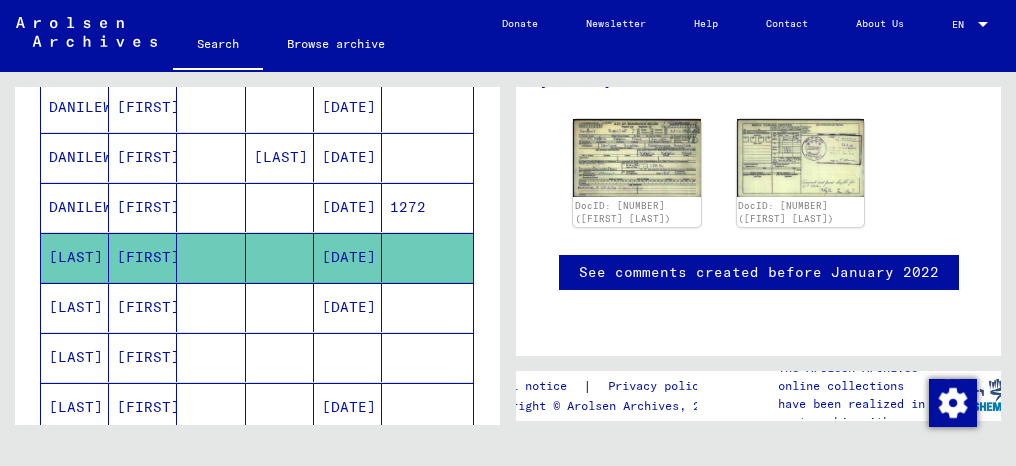 click on "[FIRST]" at bounding box center (143, 357) 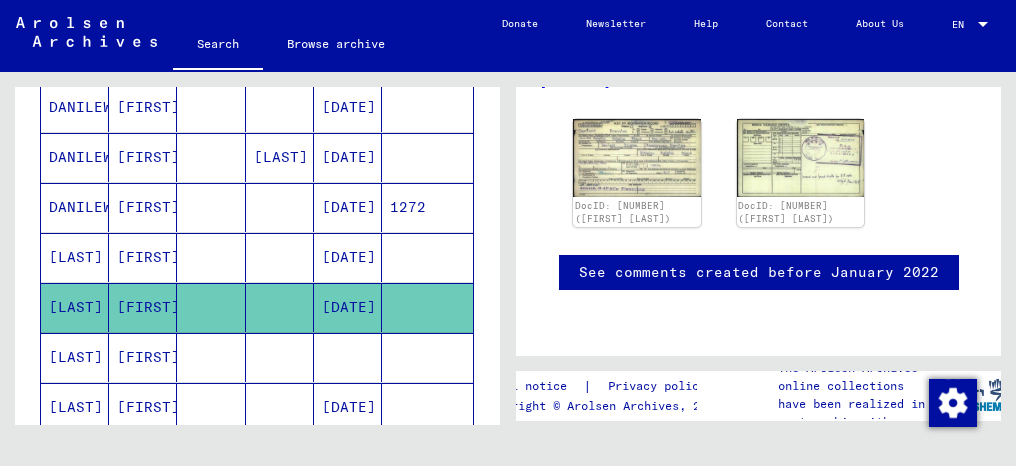 click on "[FIRST]" at bounding box center [143, 407] 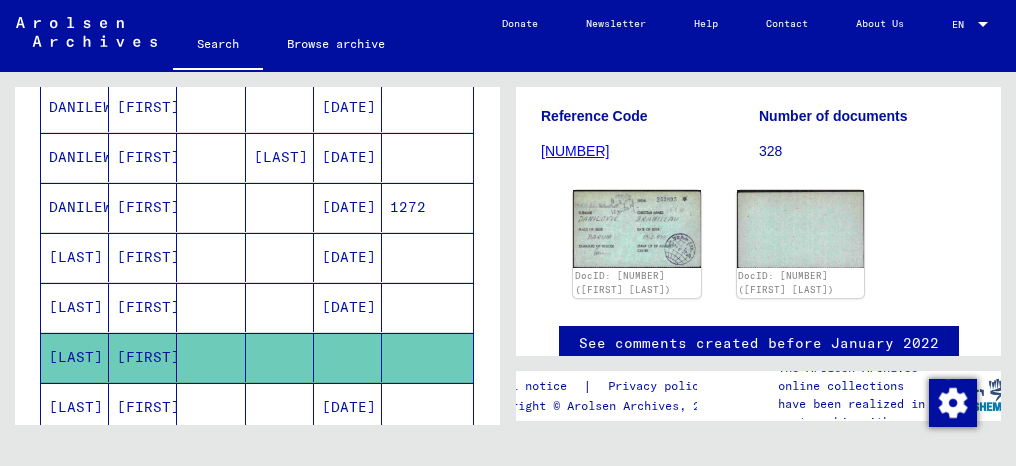 click on "[FIRST]" at bounding box center [143, 457] 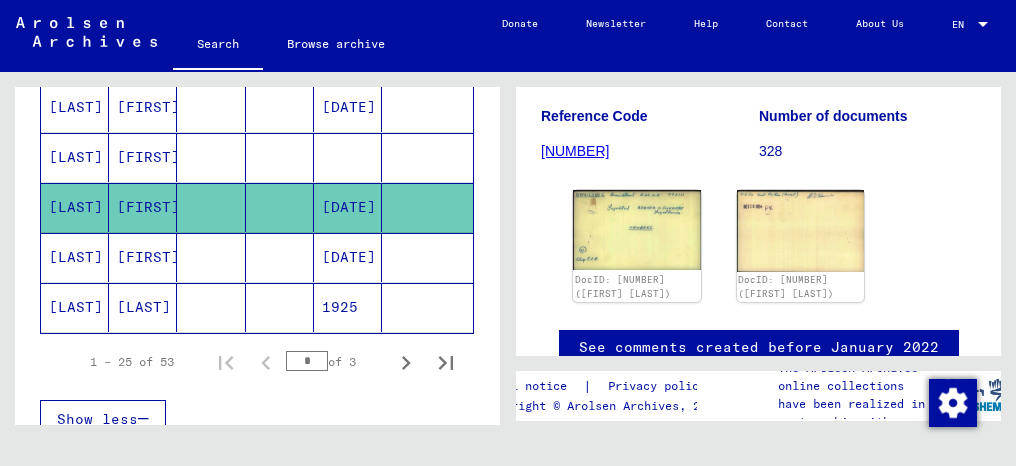 click on "[FIRST]" at bounding box center (143, 307) 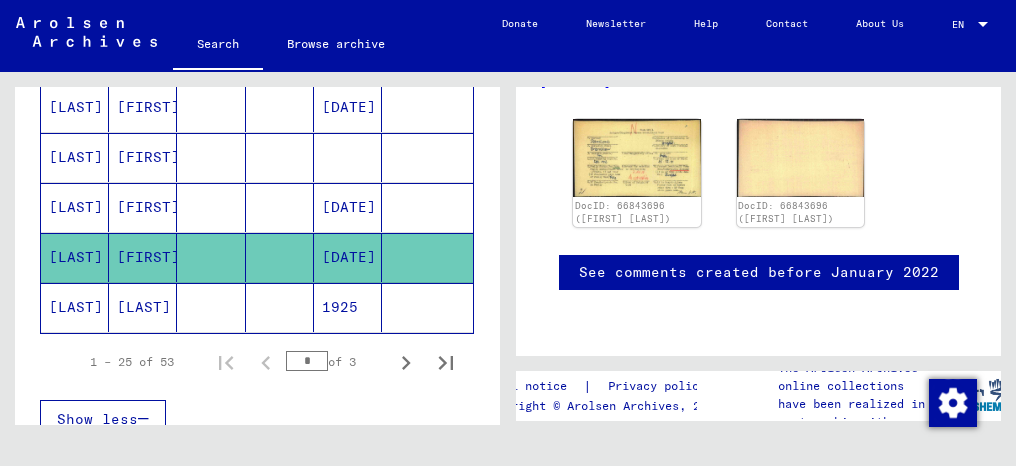 click on "Show less" at bounding box center [97, 419] 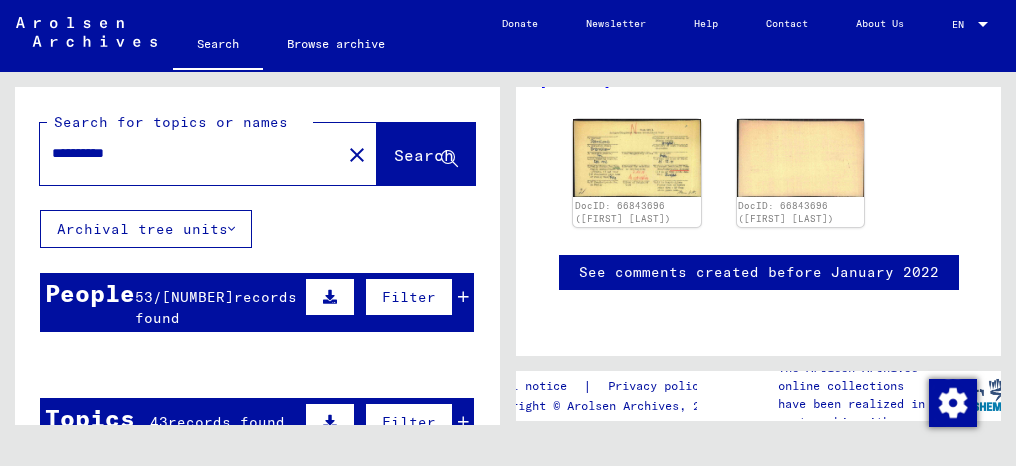 drag, startPoint x: 118, startPoint y: 151, endPoint x: 162, endPoint y: 151, distance: 44 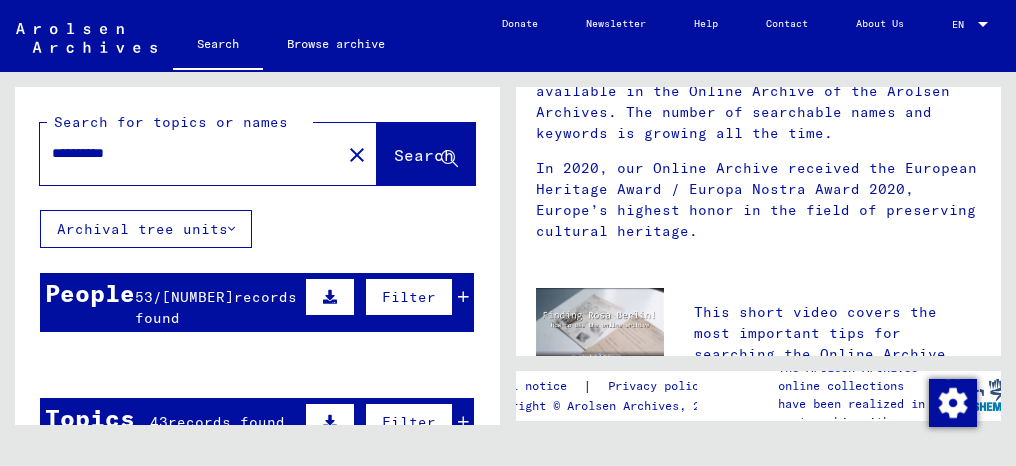 scroll, scrollTop: 0, scrollLeft: 0, axis: both 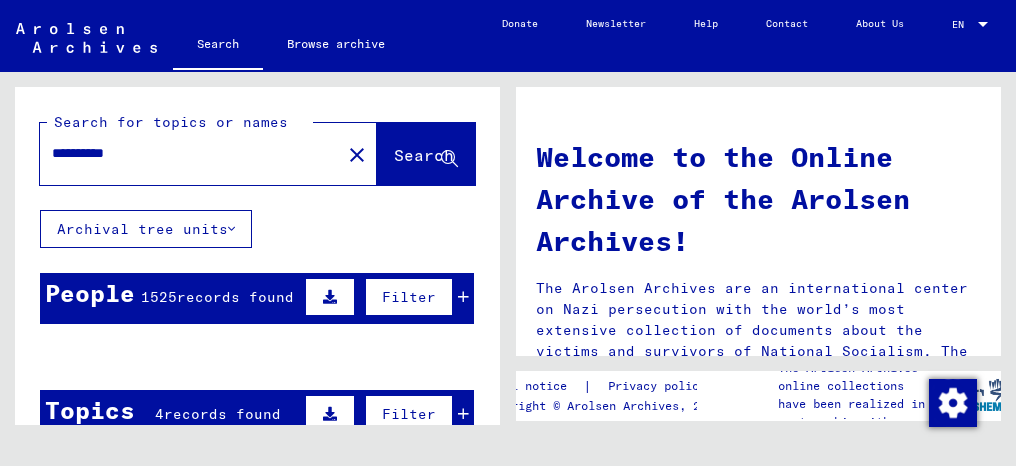 click on "Search" 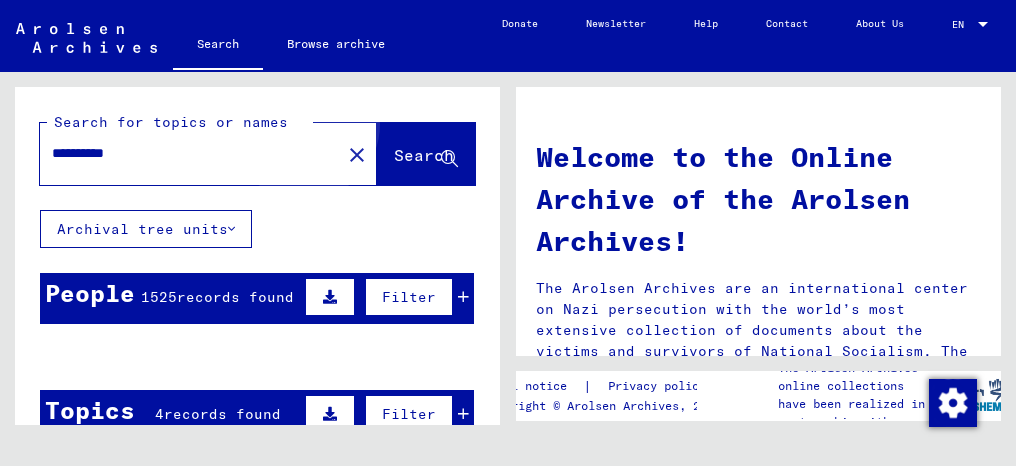 click on "Search" 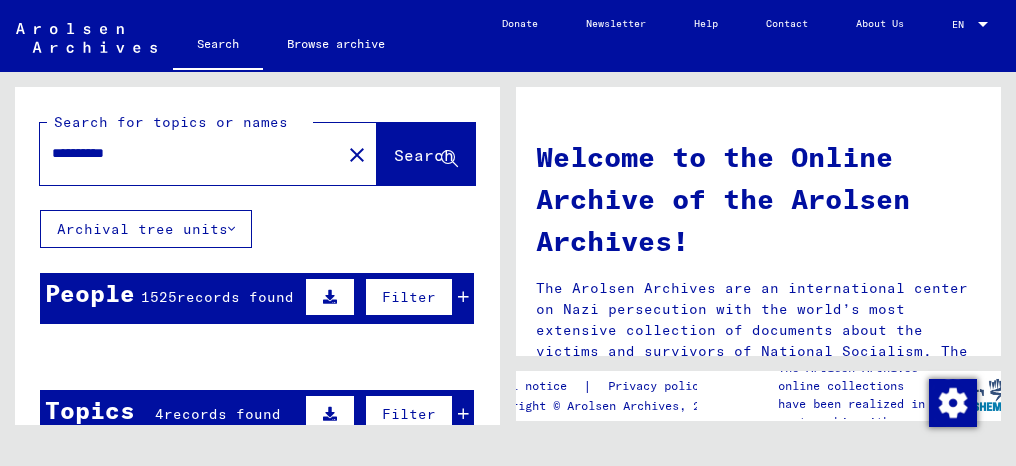 drag, startPoint x: 173, startPoint y: 160, endPoint x: 21, endPoint y: 153, distance: 152.1611 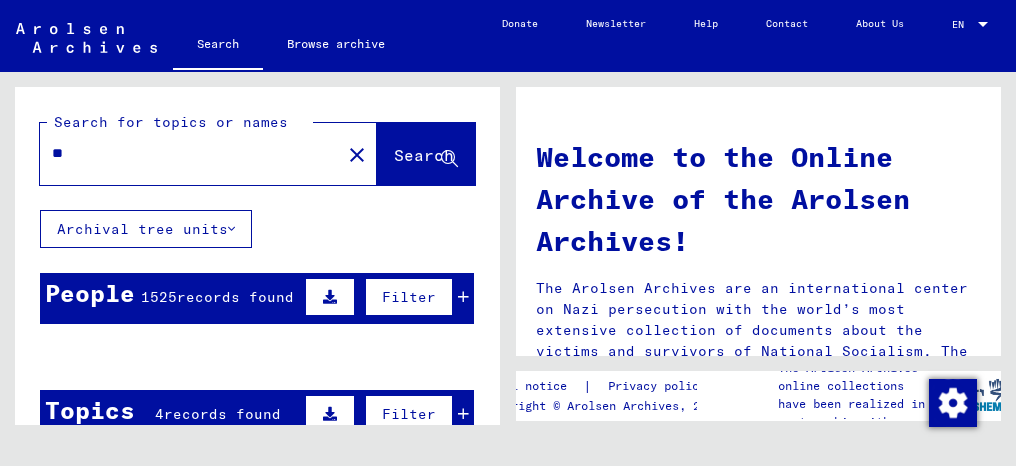type on "*" 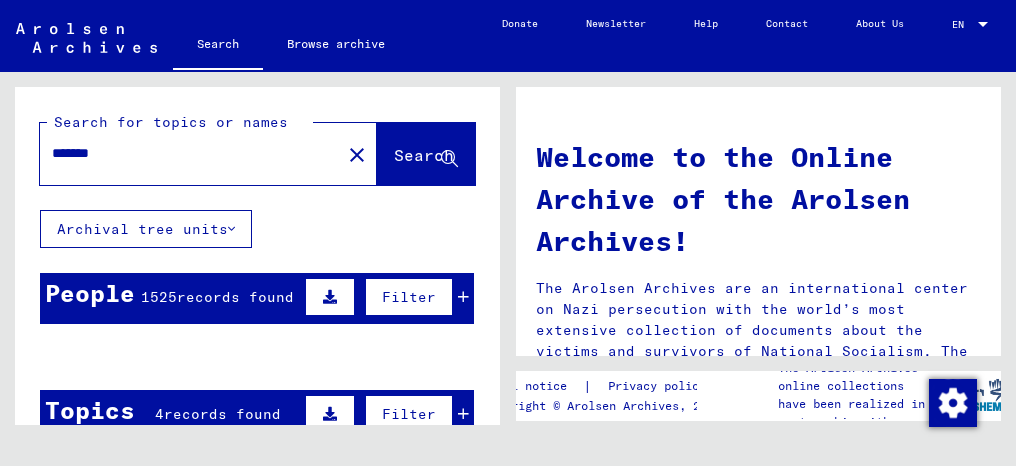 type on "*******" 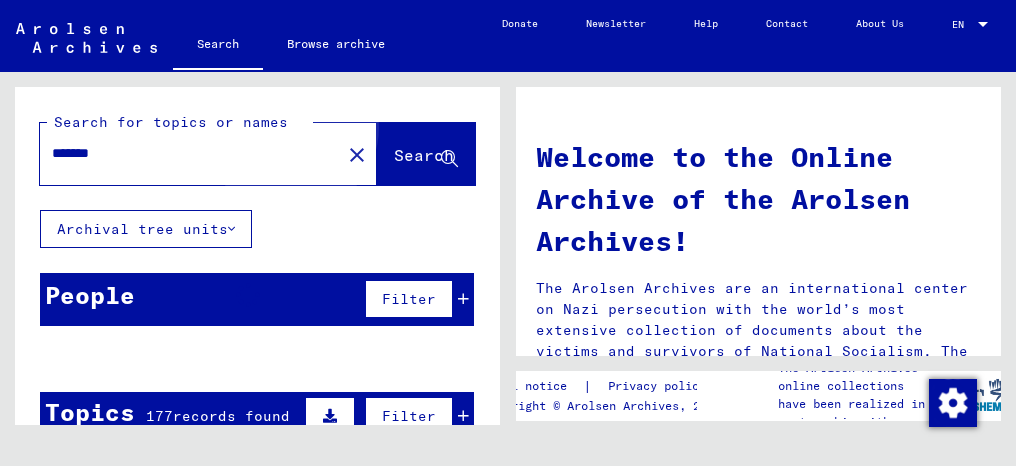 click on "Search" 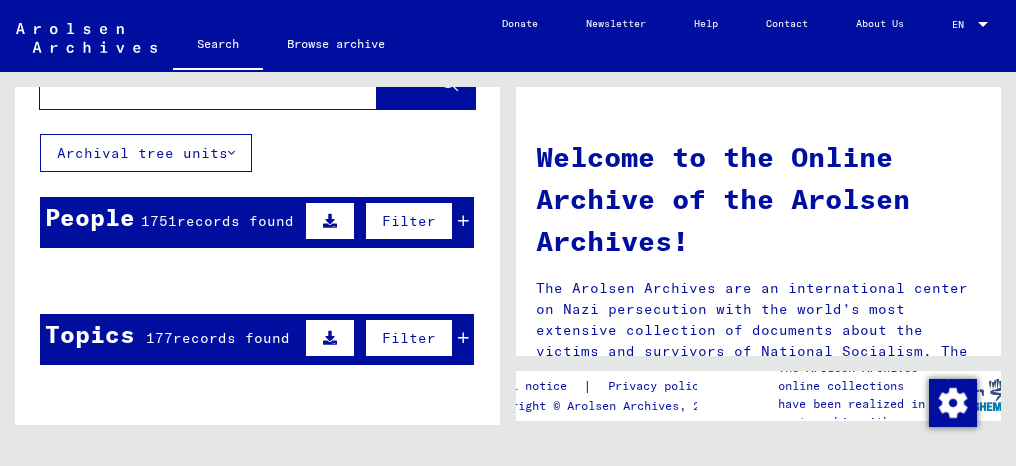 scroll, scrollTop: 100, scrollLeft: 0, axis: vertical 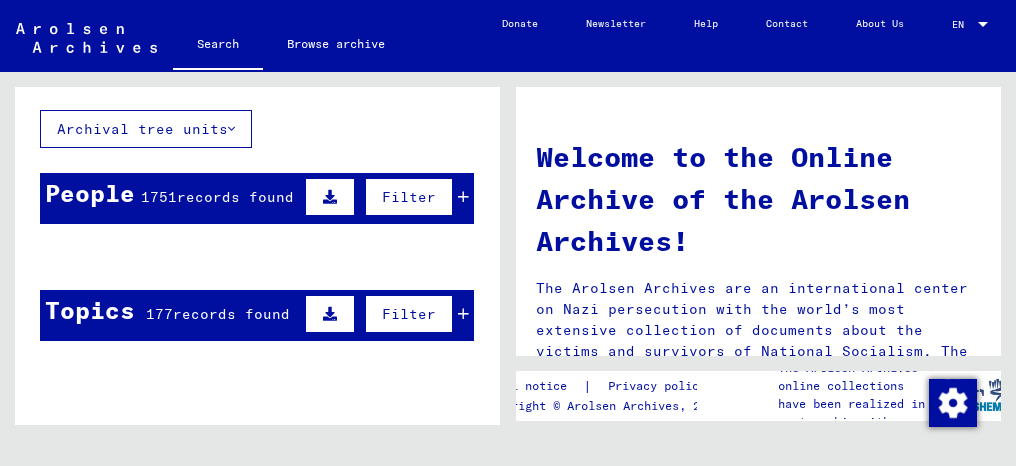 click on "records found" at bounding box center [235, 197] 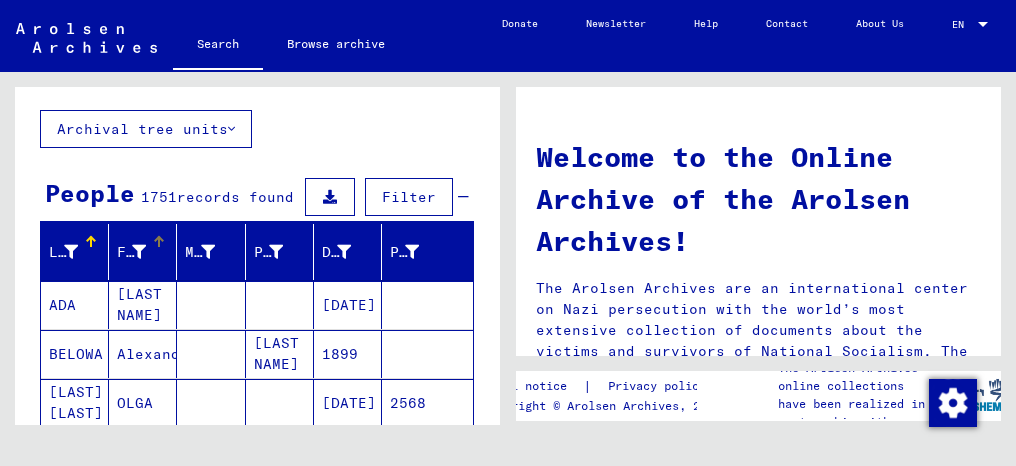 click at bounding box center (139, 252) 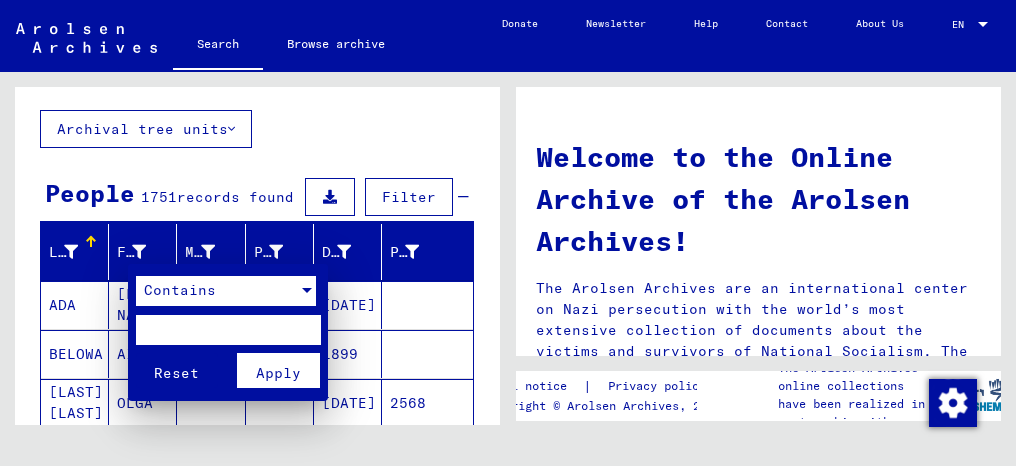 click at bounding box center [307, 290] 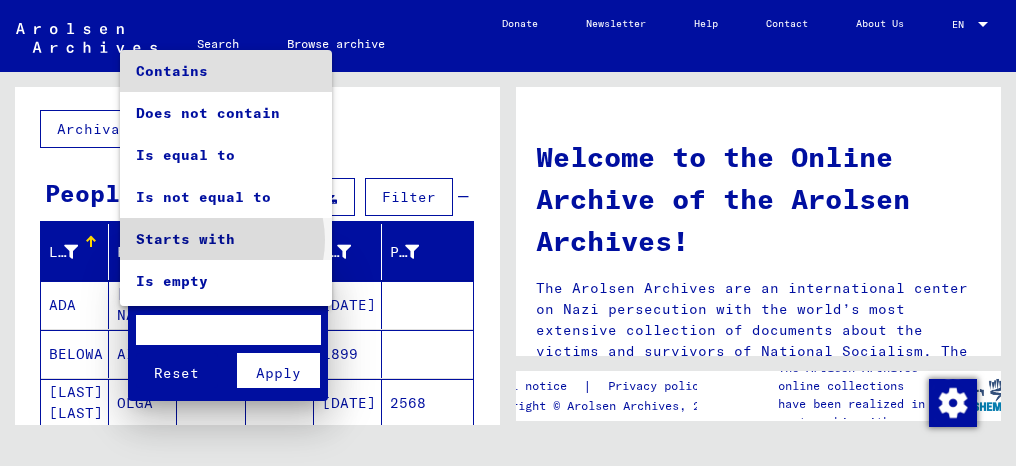 click on "Starts with" at bounding box center [226, 239] 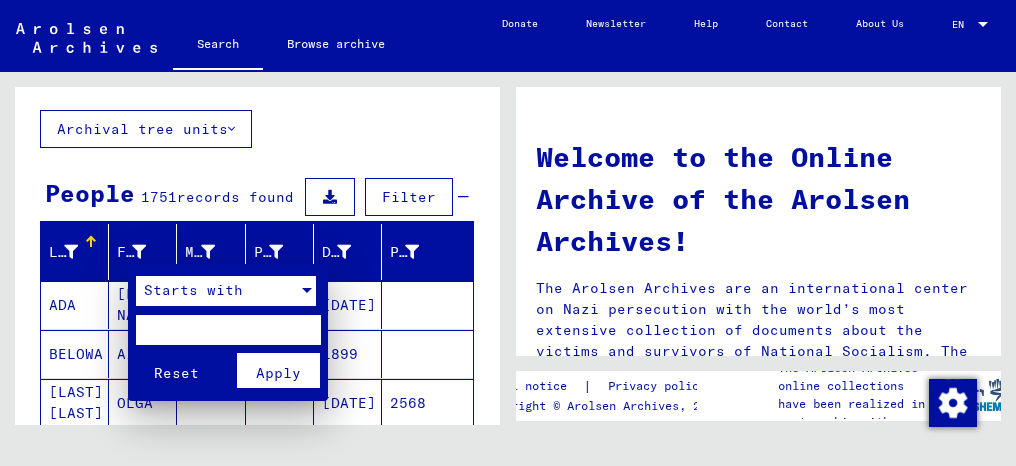 click at bounding box center (228, 330) 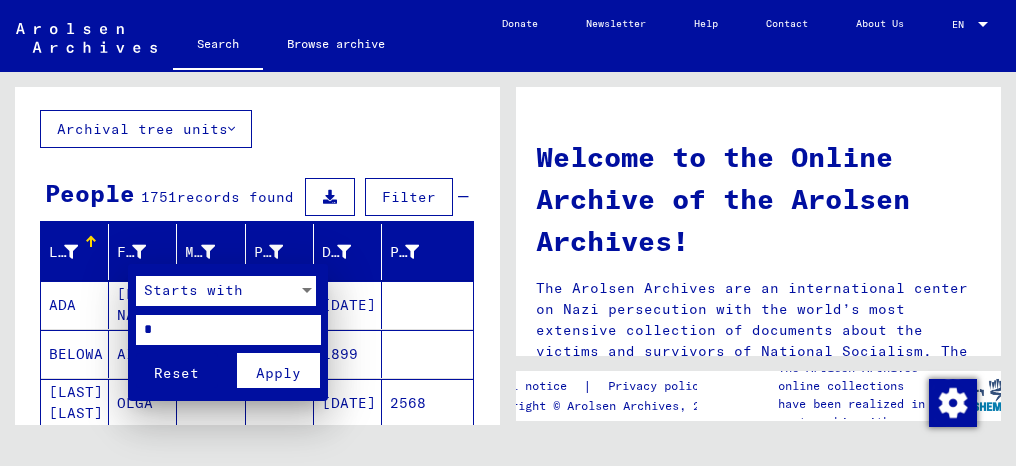 type on "*" 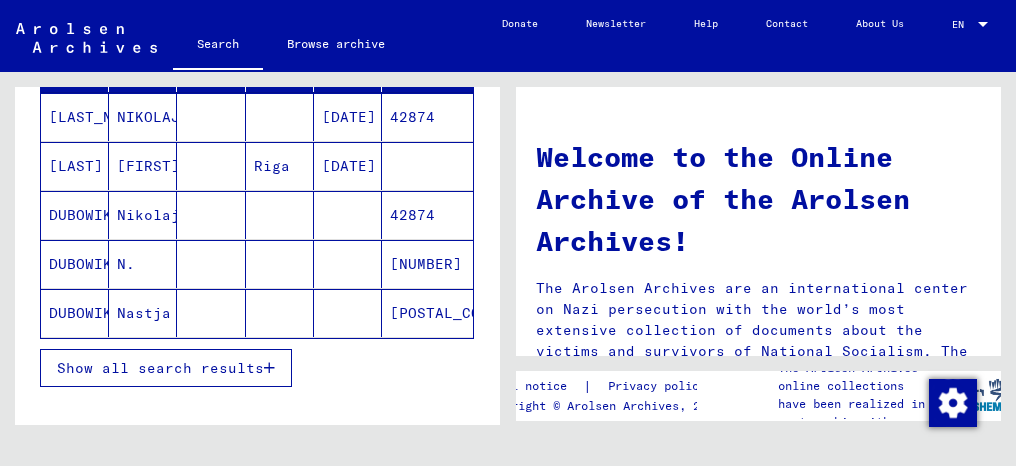 scroll, scrollTop: 300, scrollLeft: 0, axis: vertical 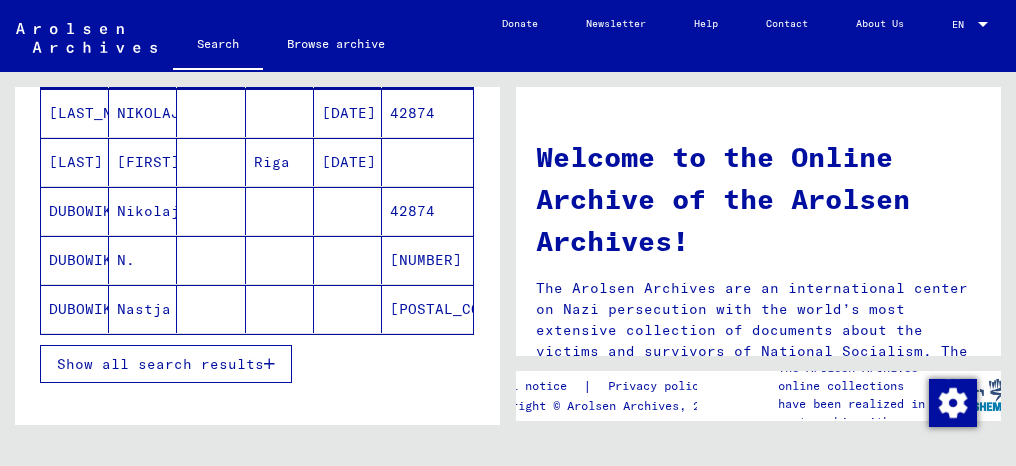 click on "Show all search results" at bounding box center (160, 364) 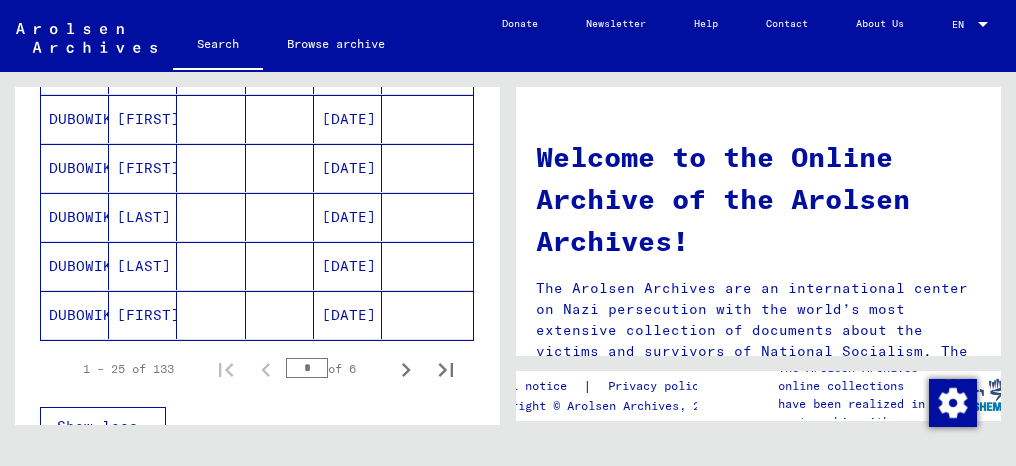 scroll, scrollTop: 1300, scrollLeft: 0, axis: vertical 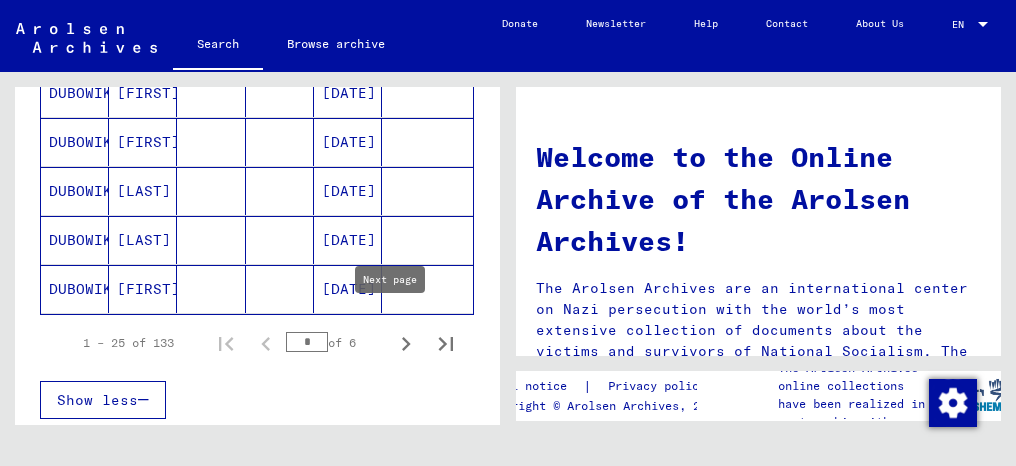 click 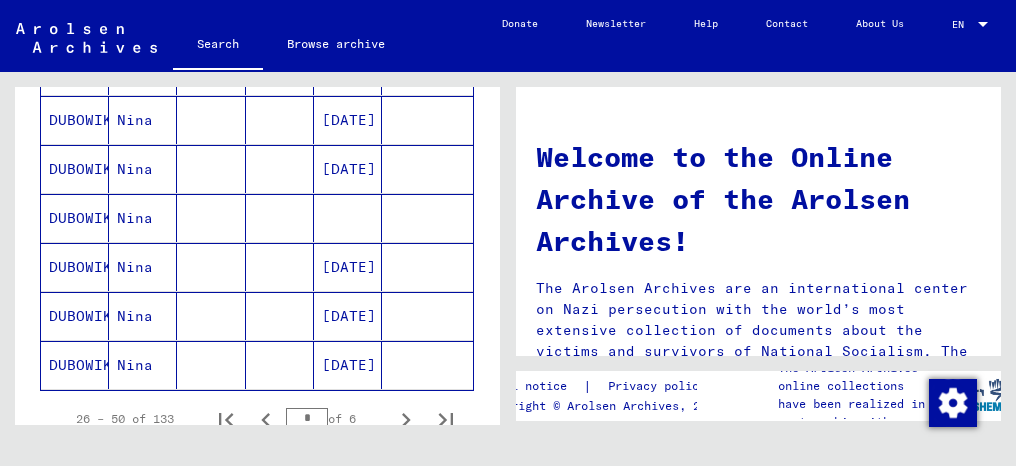 scroll, scrollTop: 1200, scrollLeft: 0, axis: vertical 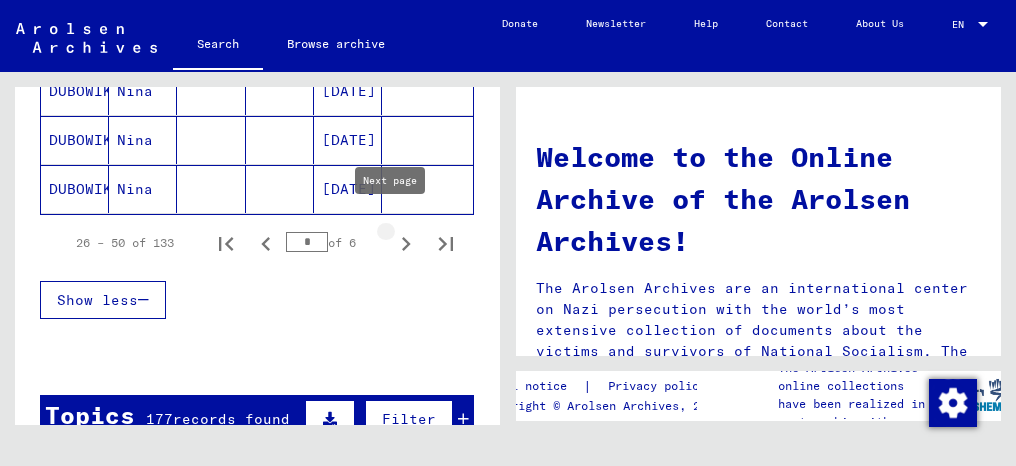 click 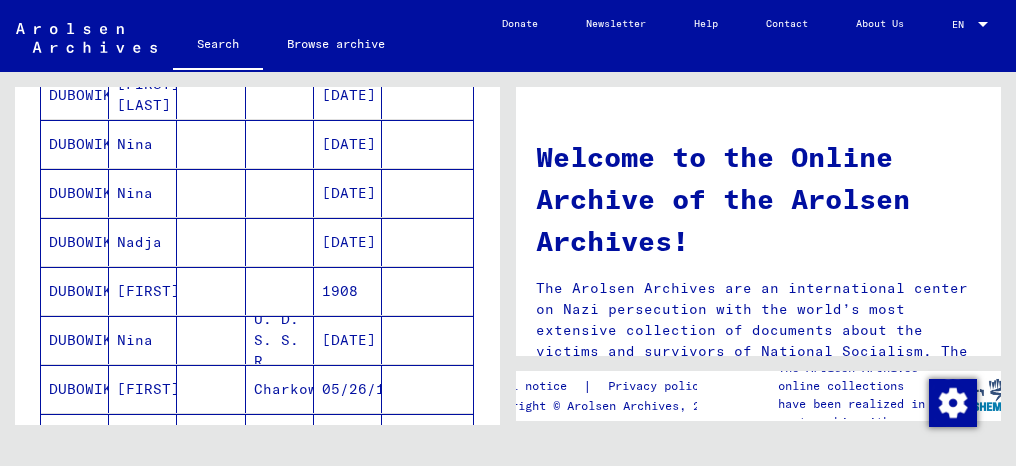 scroll, scrollTop: 500, scrollLeft: 0, axis: vertical 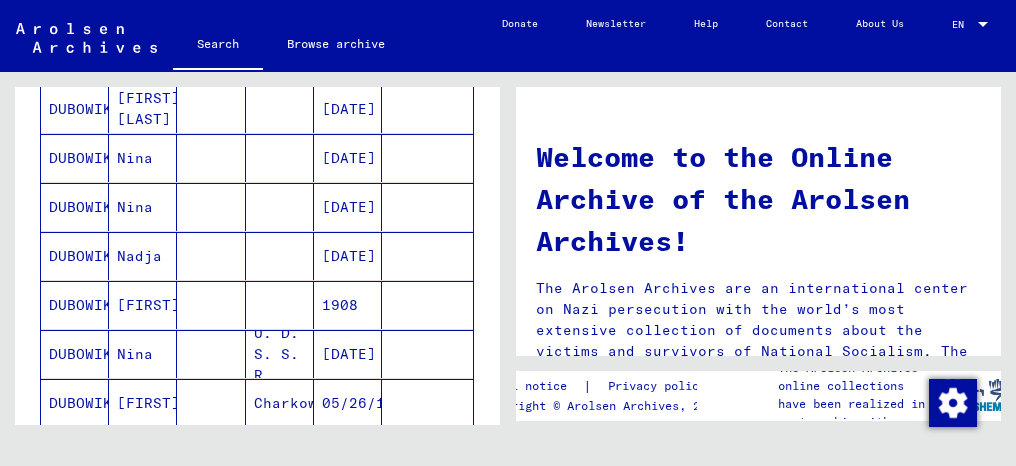 click on "[DATE]" at bounding box center [348, 256] 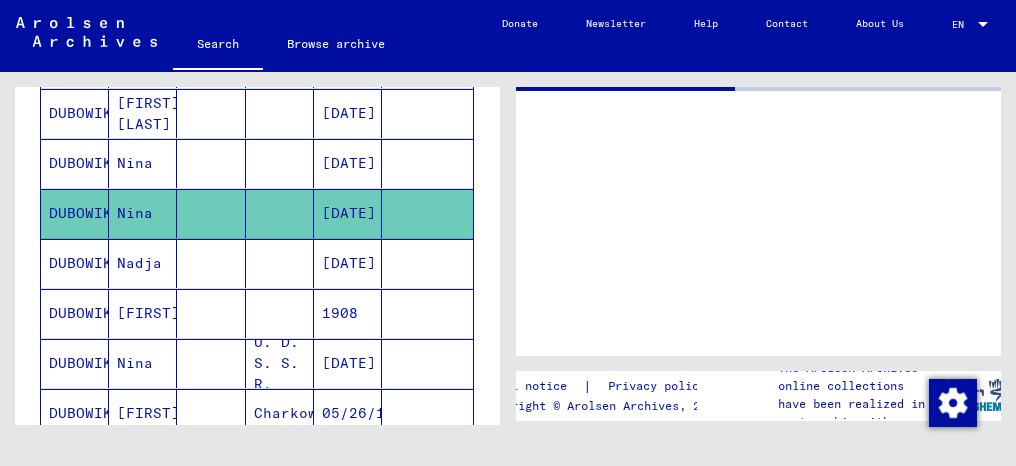 scroll, scrollTop: 502, scrollLeft: 0, axis: vertical 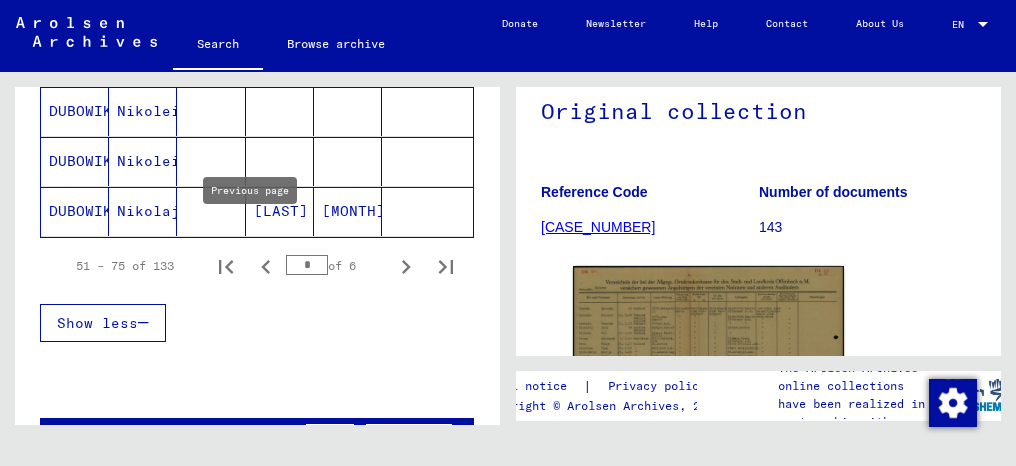 click 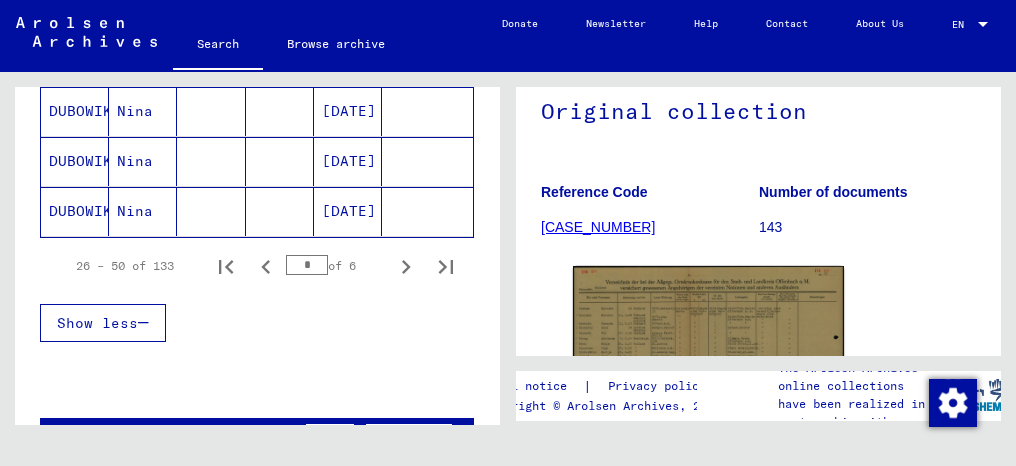 click on "Nina" 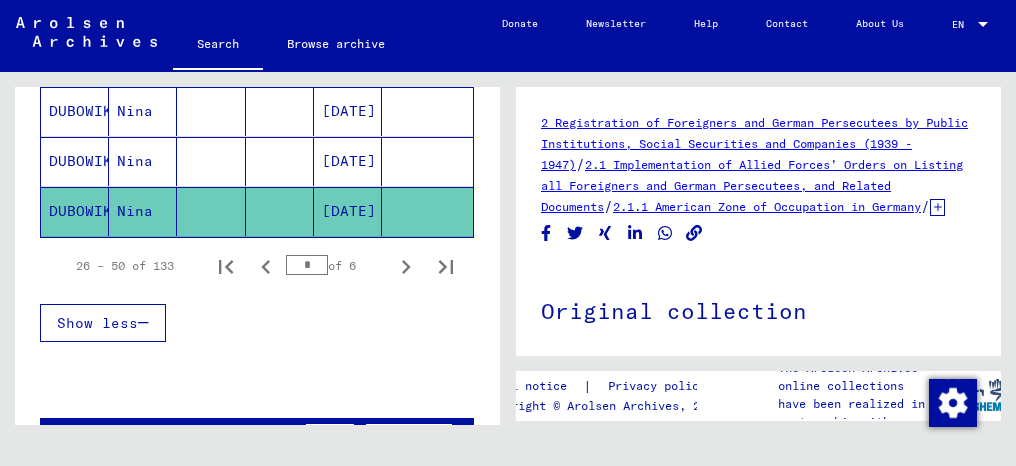 scroll, scrollTop: 300, scrollLeft: 0, axis: vertical 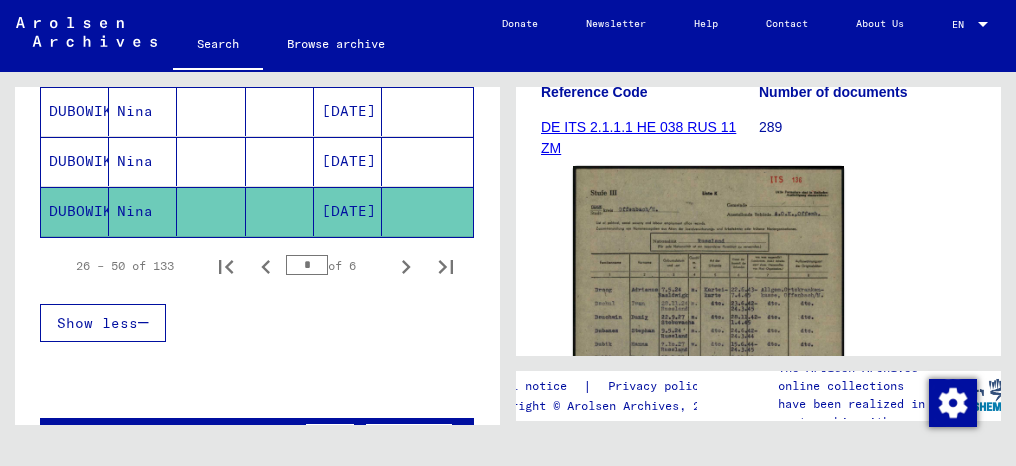 click on "Nina" at bounding box center [143, 211] 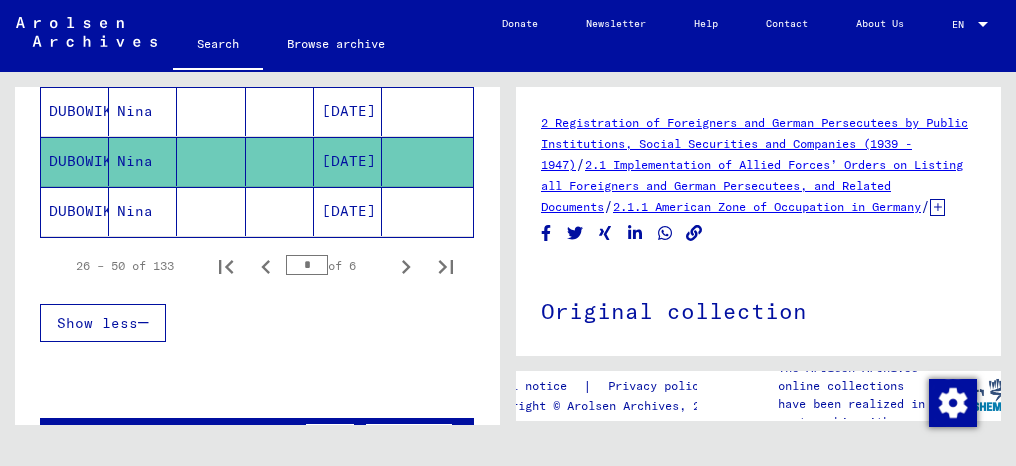 scroll, scrollTop: 400, scrollLeft: 0, axis: vertical 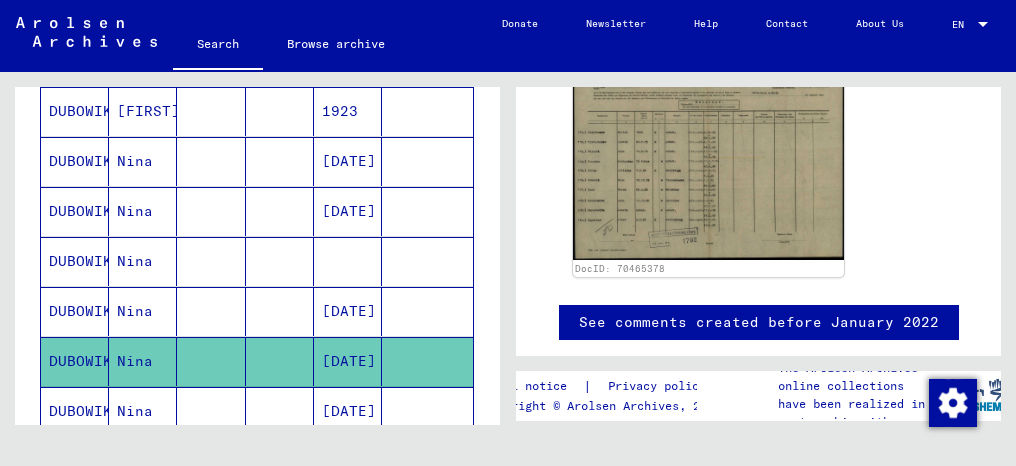 click on "Nina" at bounding box center (143, 361) 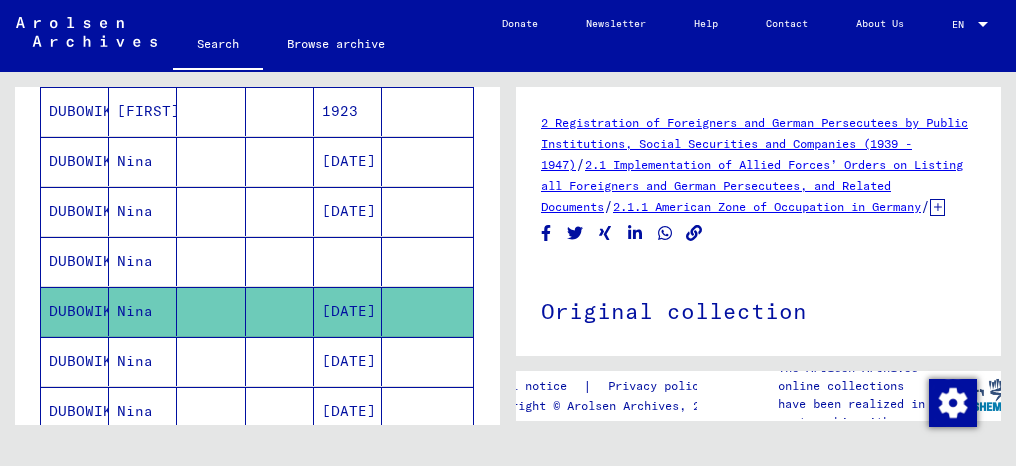 scroll, scrollTop: 300, scrollLeft: 0, axis: vertical 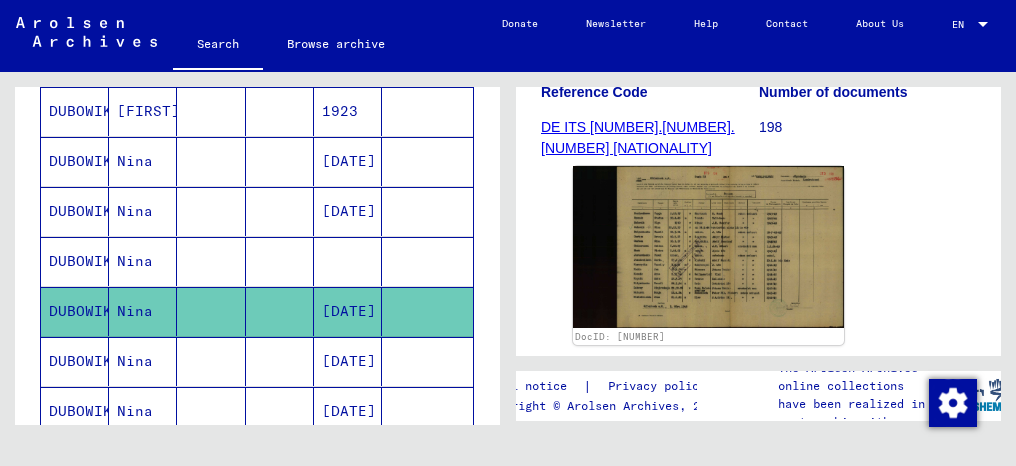 click on "Nina" at bounding box center [143, 311] 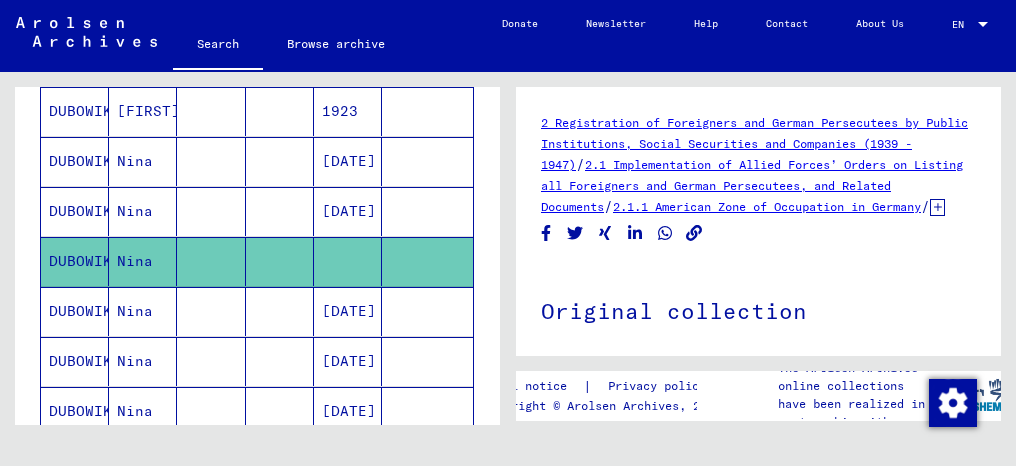 scroll, scrollTop: 200, scrollLeft: 0, axis: vertical 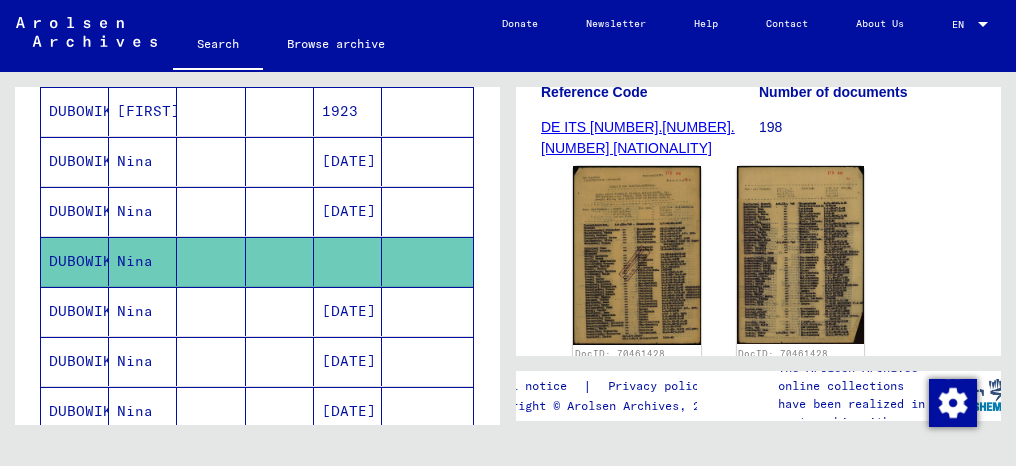 click on "Nina" at bounding box center [143, 261] 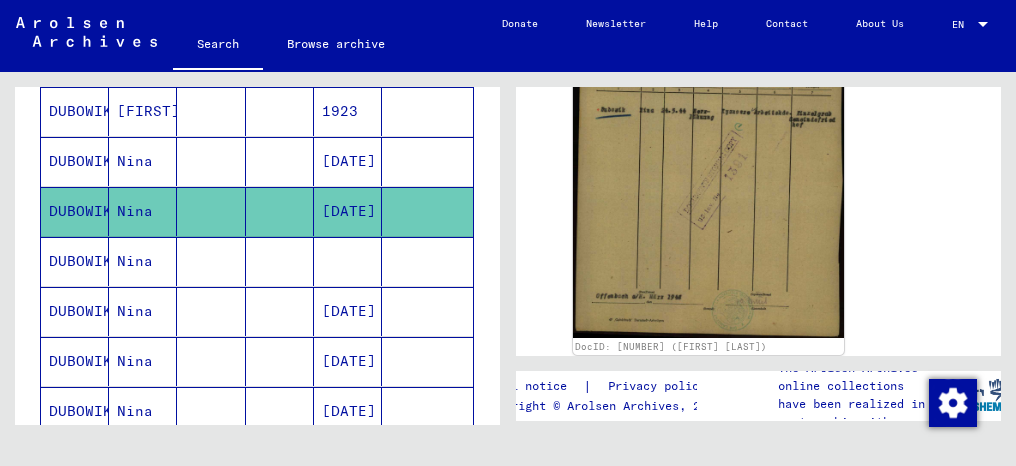 click on "Nina" at bounding box center [143, 211] 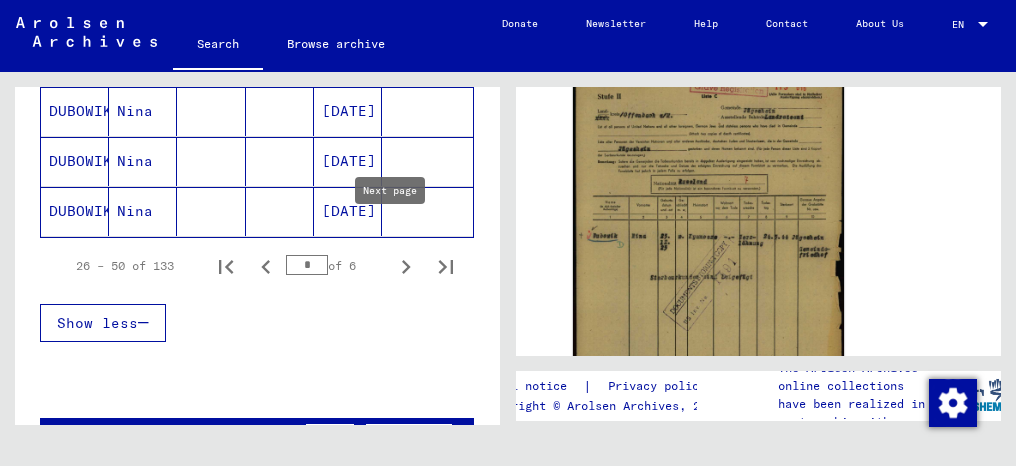 click 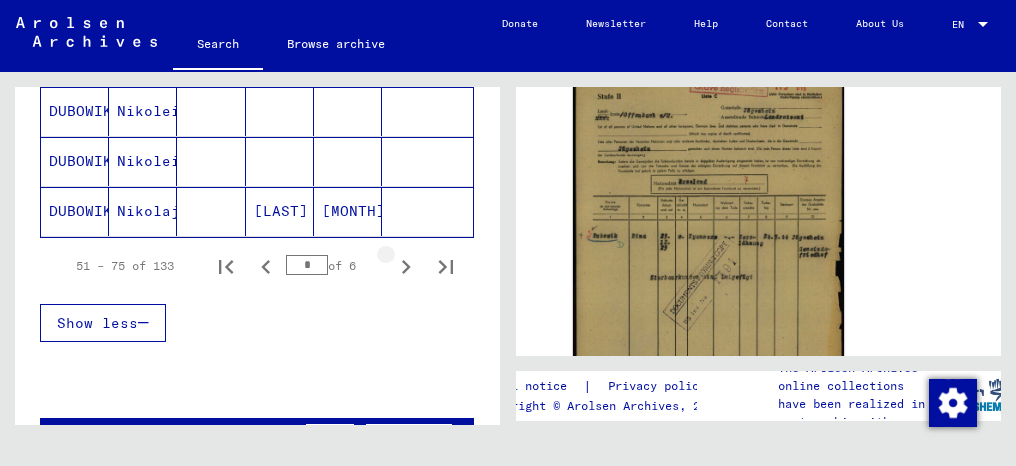click 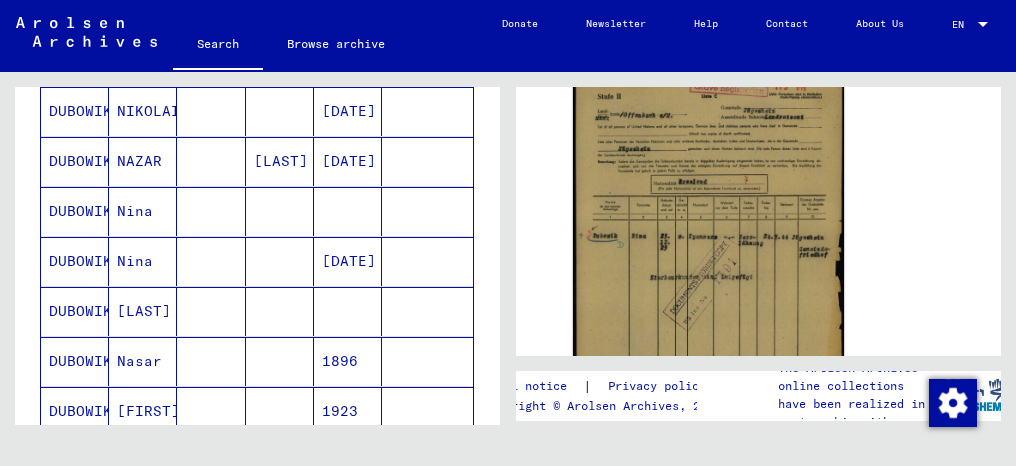 click on "Nina" at bounding box center [143, 311] 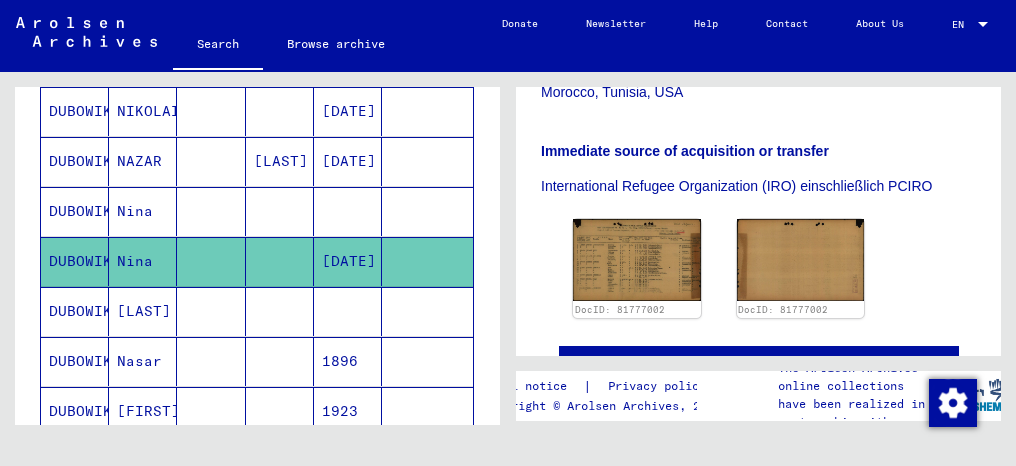 click on "Nina" at bounding box center (143, 261) 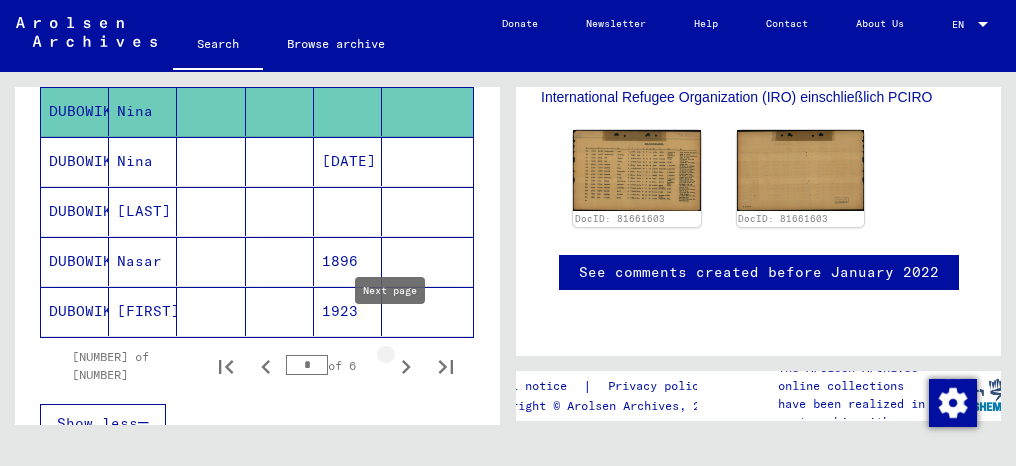 click 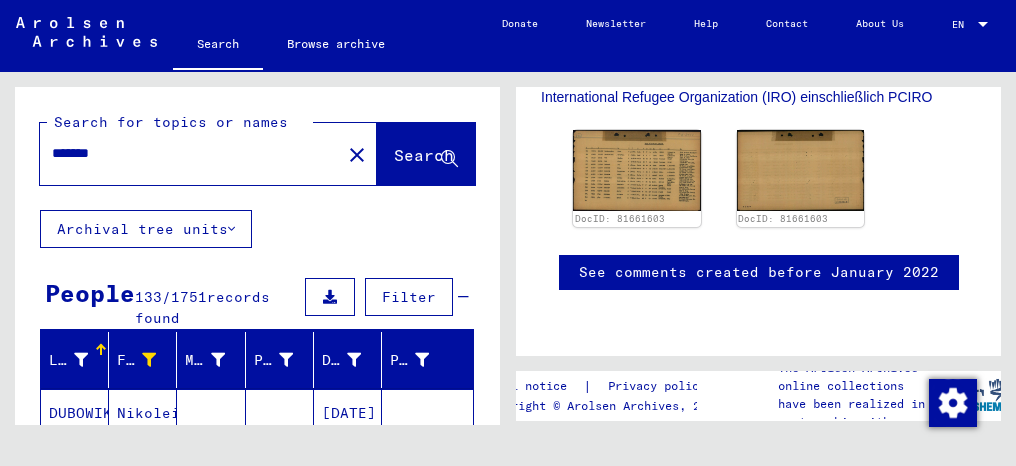 scroll, scrollTop: 200, scrollLeft: 0, axis: vertical 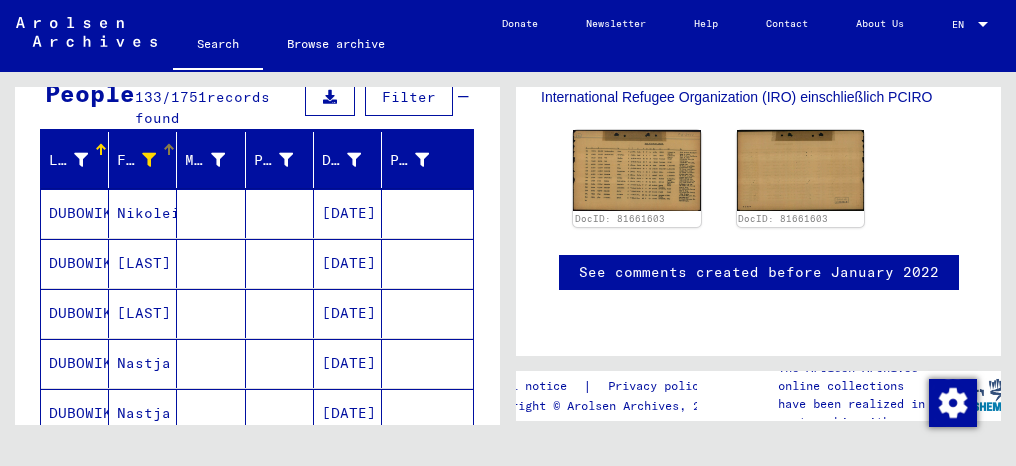 click at bounding box center (149, 160) 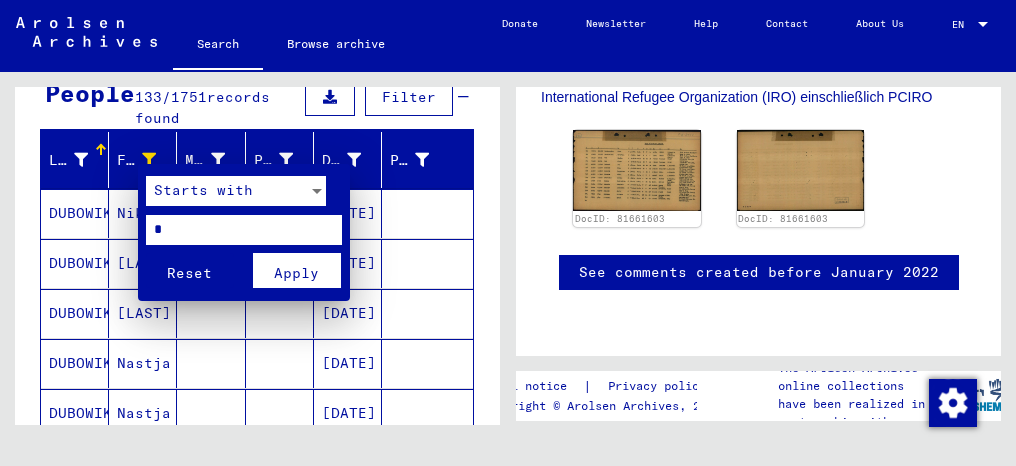 drag, startPoint x: 178, startPoint y: 235, endPoint x: 125, endPoint y: 234, distance: 53.009434 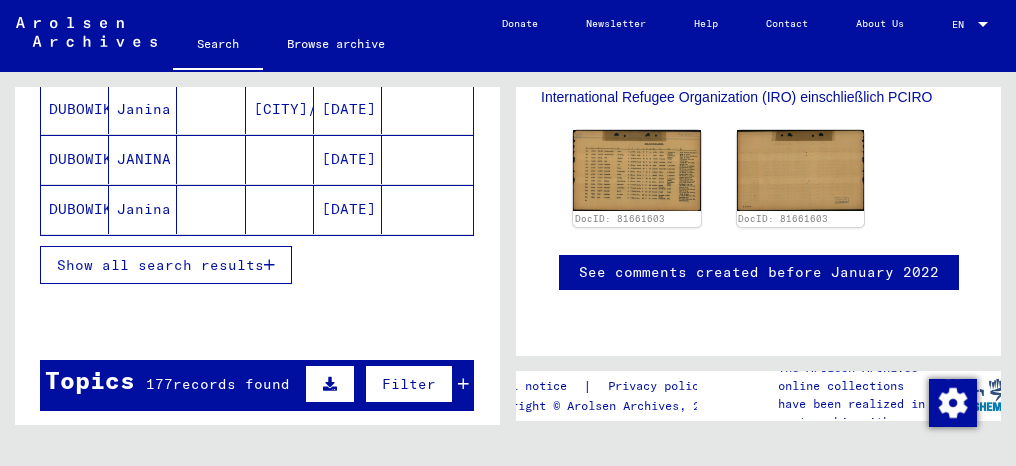 scroll, scrollTop: 300, scrollLeft: 0, axis: vertical 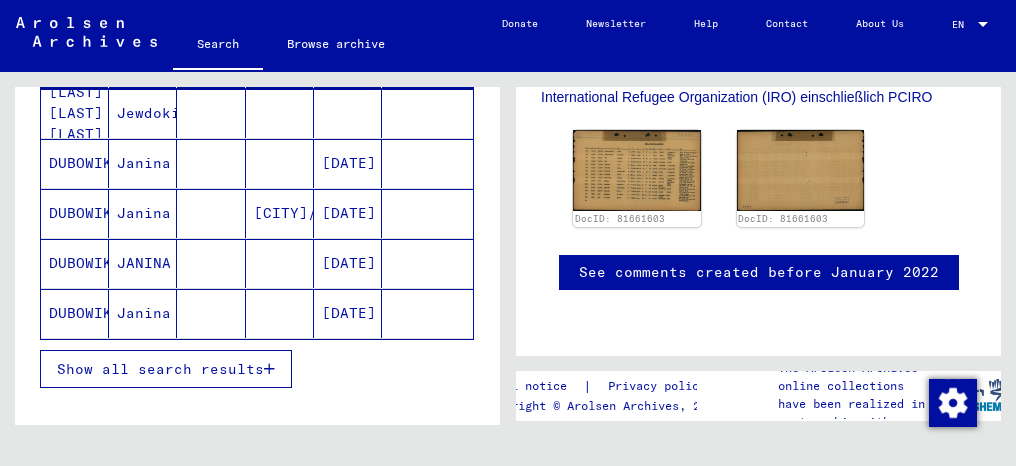 click on "Show all search results" at bounding box center (160, 369) 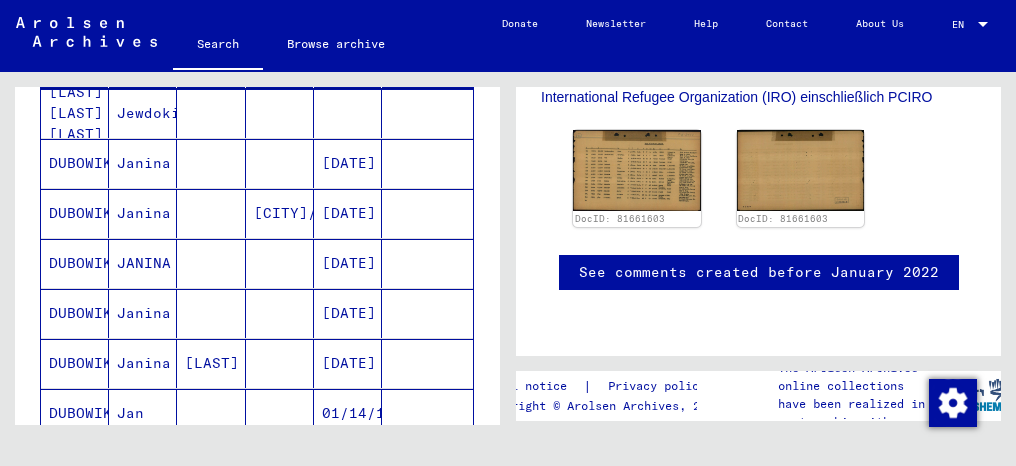 scroll, scrollTop: 400, scrollLeft: 0, axis: vertical 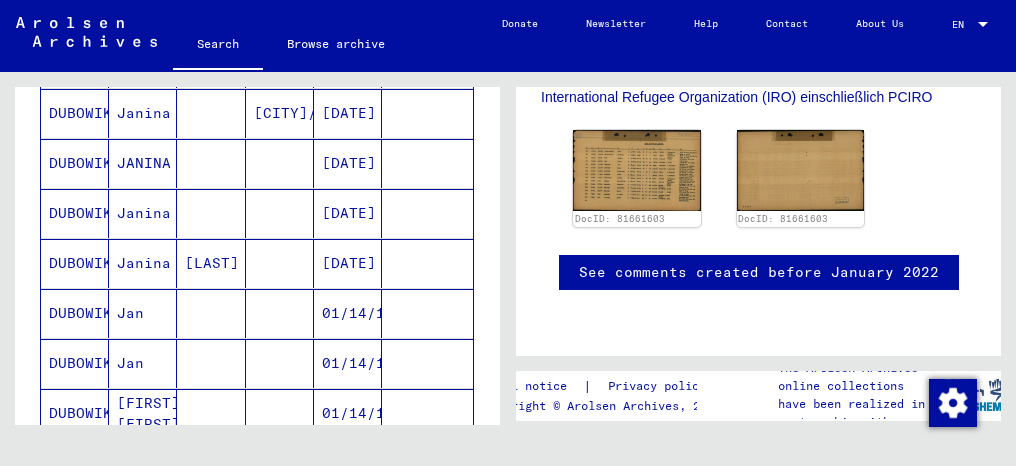 click on "Jan" at bounding box center (143, 363) 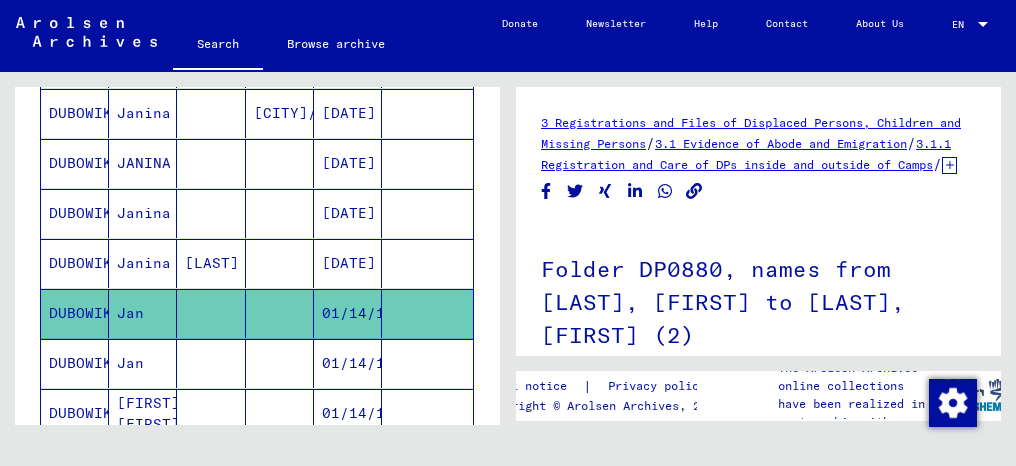 scroll, scrollTop: 300, scrollLeft: 0, axis: vertical 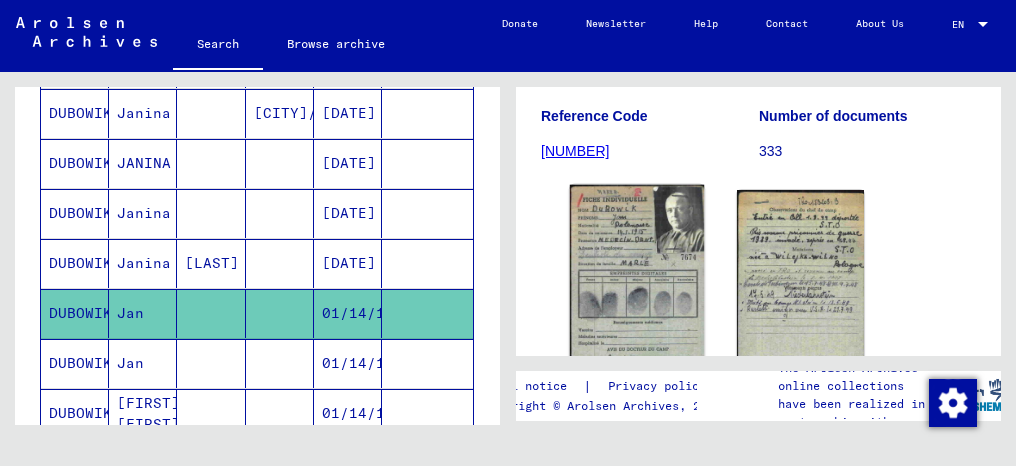 click 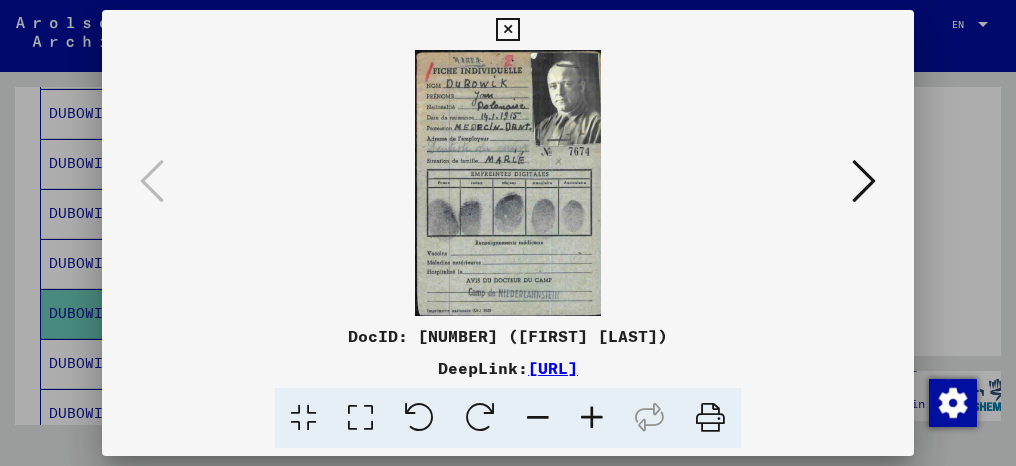 click at bounding box center (507, 30) 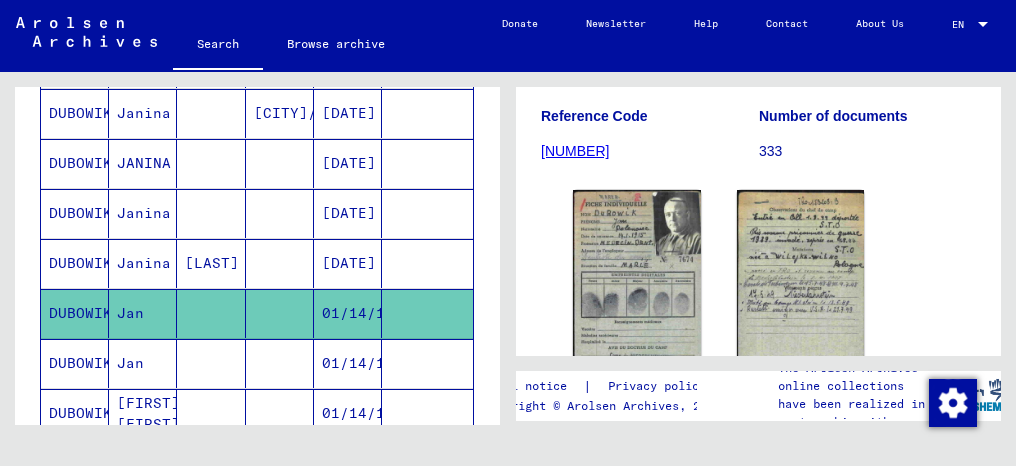 scroll, scrollTop: 0, scrollLeft: 0, axis: both 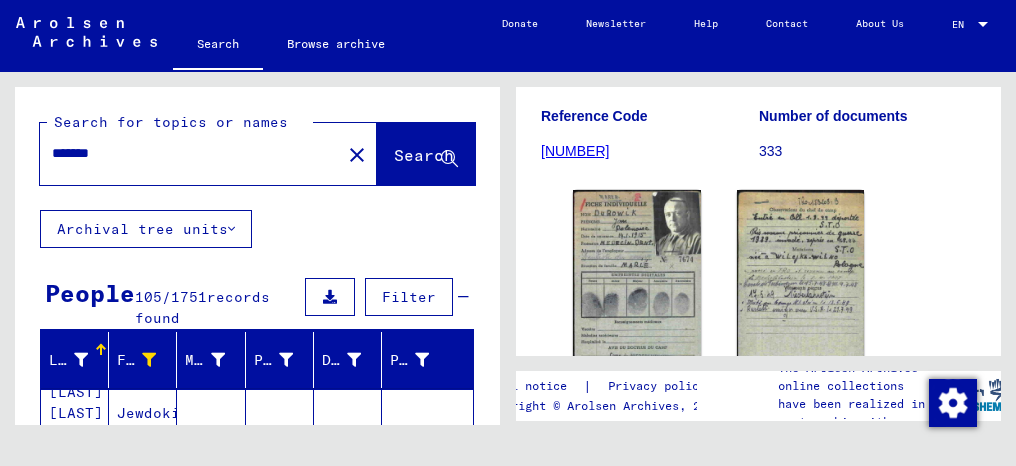 click on "Last Name   First Name   Maiden Name   Place of Birth   Date of Birth   Prisoner #   [LAST] [LAST] [LAST]   Jewdokija               [LAST]   Janina               [DATE]      [LAST]   Janina      [CITY]/[CITY]   [DATE]      [LAST]   JANINA               [DATE]      [LAST]   Janina               [DATE]      [LAST]   Janina   [LAST]      [DATE]      [LAST]   Jan         [DATE]      [LAST]   Jan         [DATE]      [LAST]   Jan [LAST]         [DATE]      [LAST]   Jan [LAST]         [DATE]      [LAST]   Julian         [DATE]      [LAST]   Jewdokija         [YEAR]      [LAST]   Jawochiya         [DATE]      [LAST]     *" at bounding box center (508, 233) 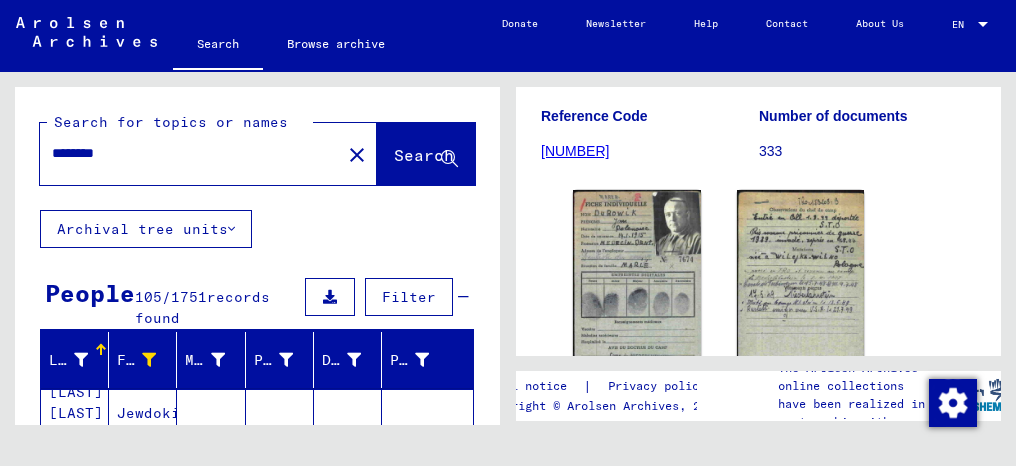 type on "********" 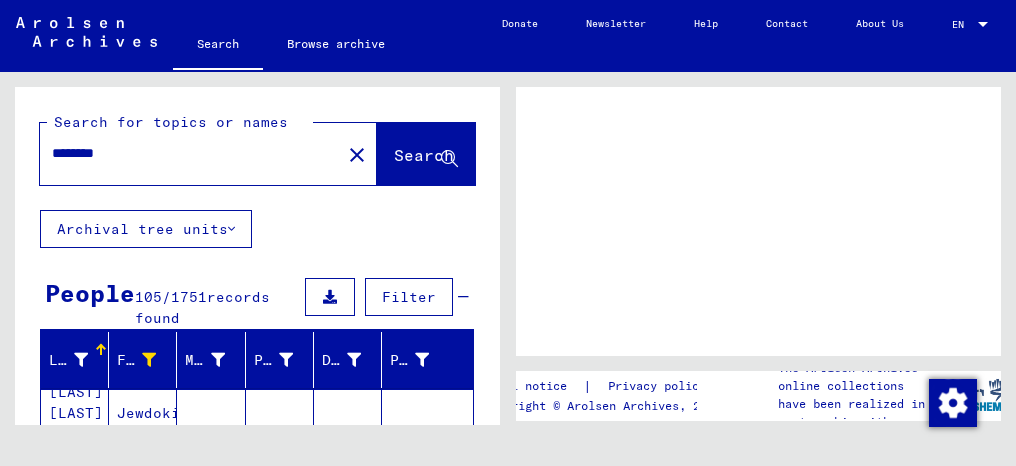 scroll, scrollTop: 0, scrollLeft: 0, axis: both 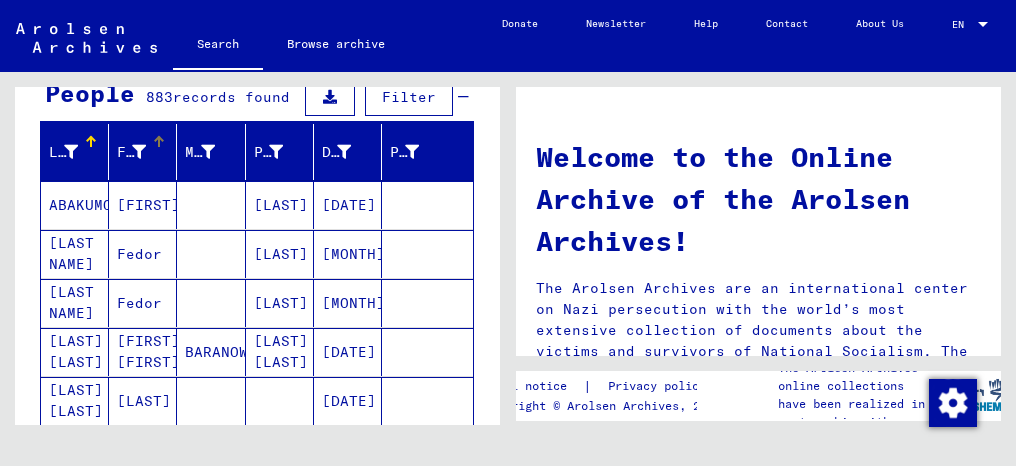click at bounding box center (139, 152) 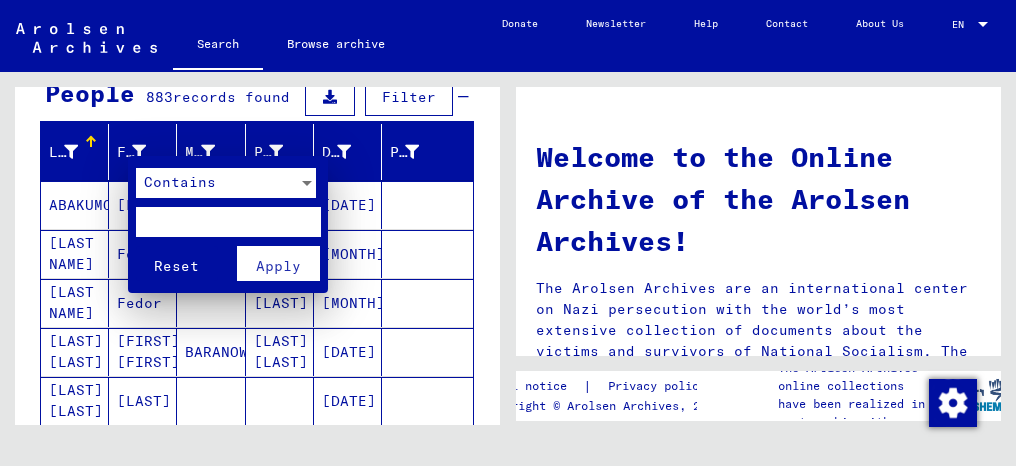 click at bounding box center (307, 183) 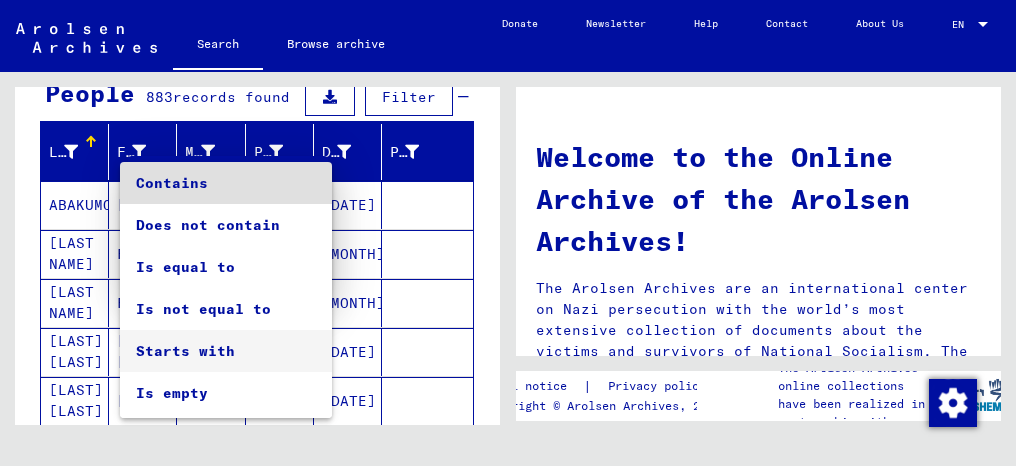 click on "Starts with" at bounding box center [226, 351] 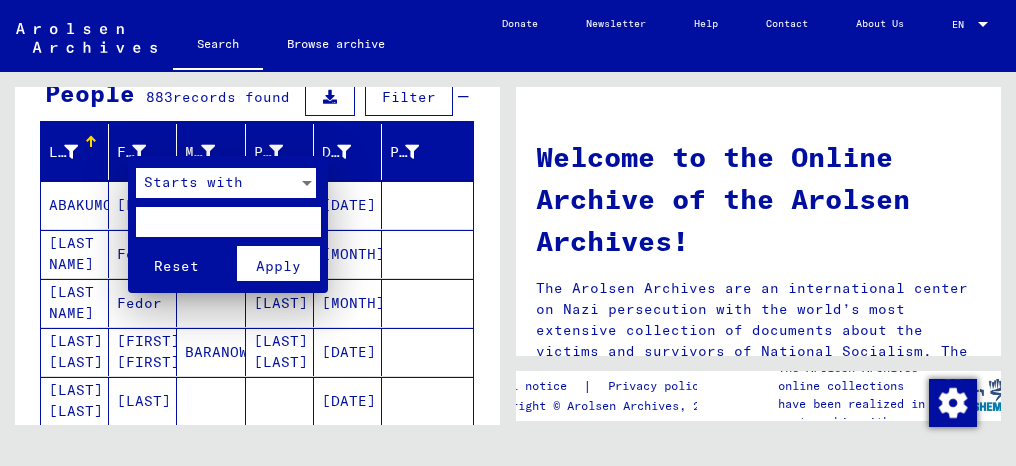 click at bounding box center (228, 222) 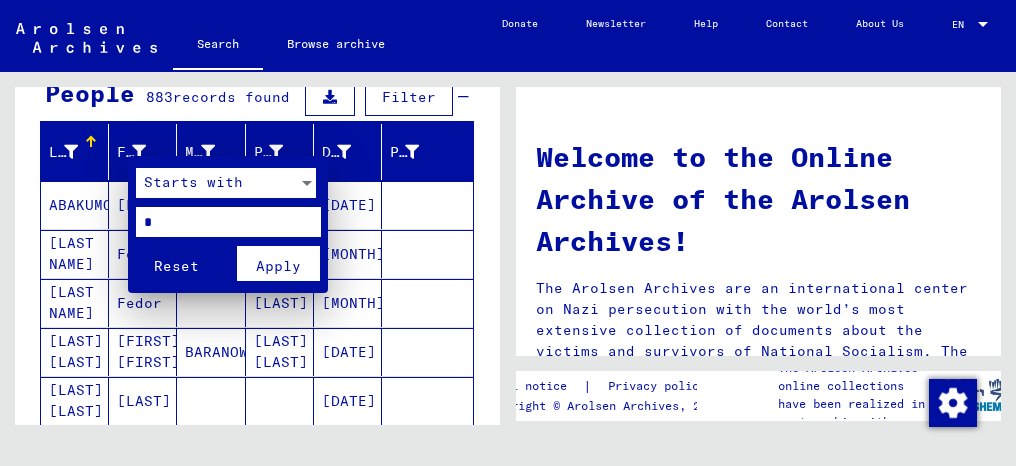 click on "*" at bounding box center [228, 222] 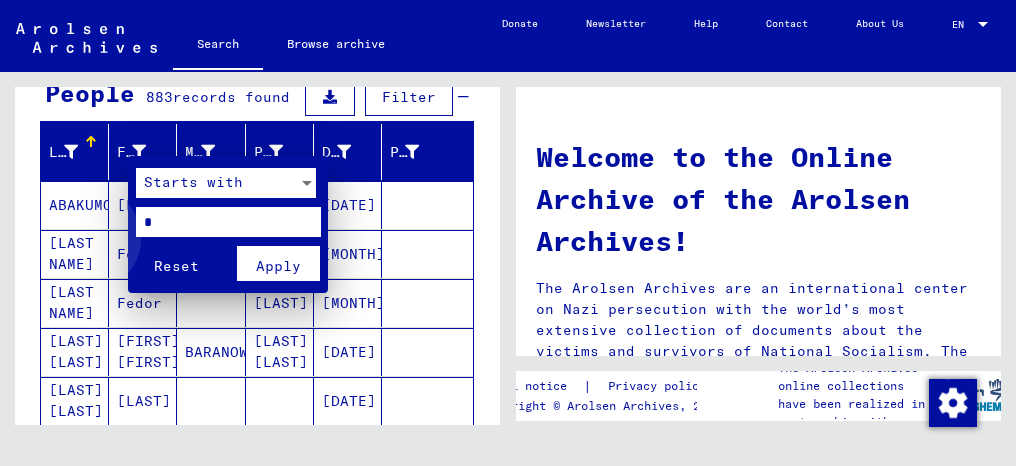 click on "Reset" at bounding box center [177, 263] 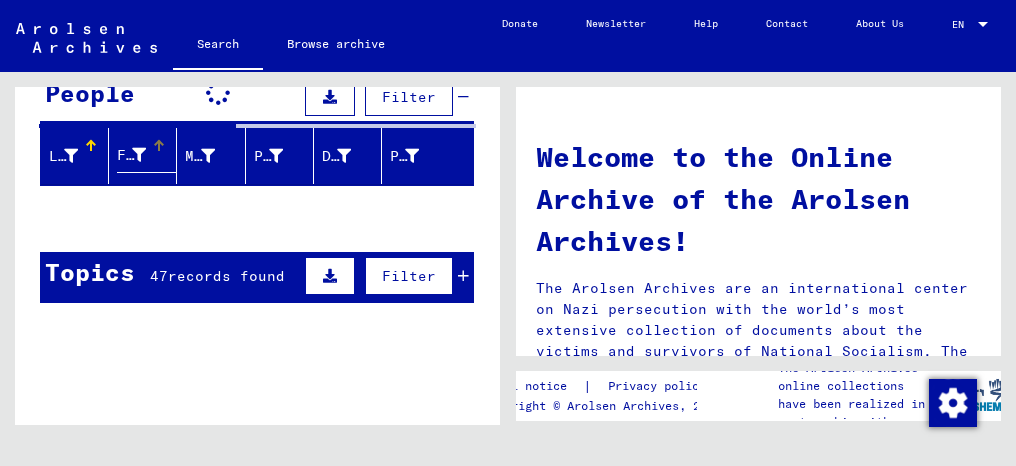 scroll, scrollTop: 200, scrollLeft: 0, axis: vertical 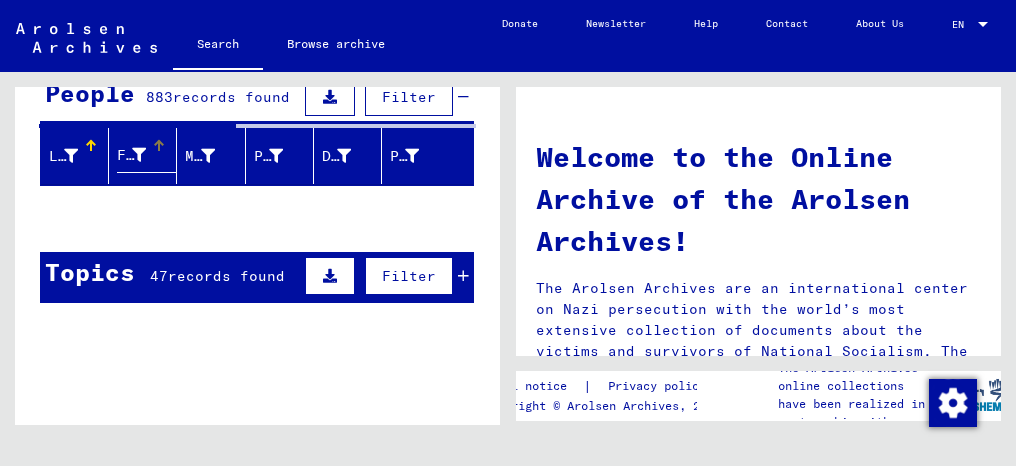 click at bounding box center (139, 155) 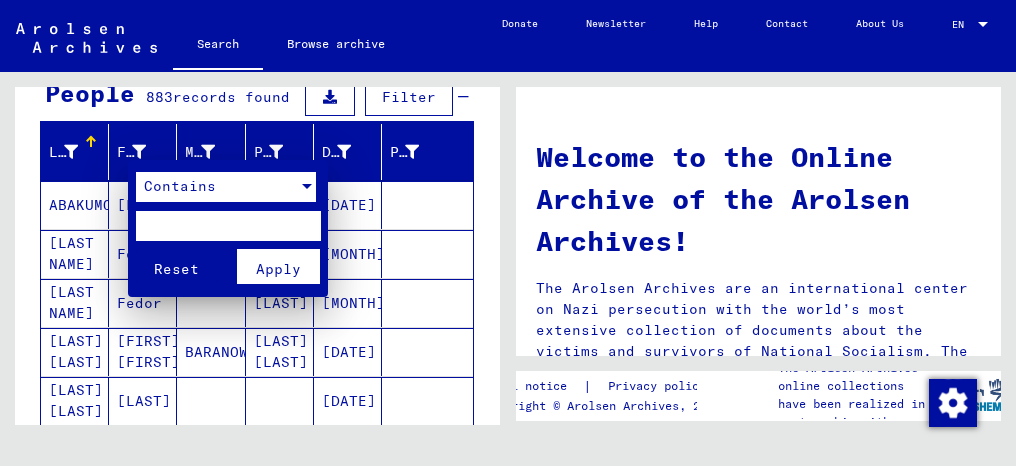 click at bounding box center (307, 187) 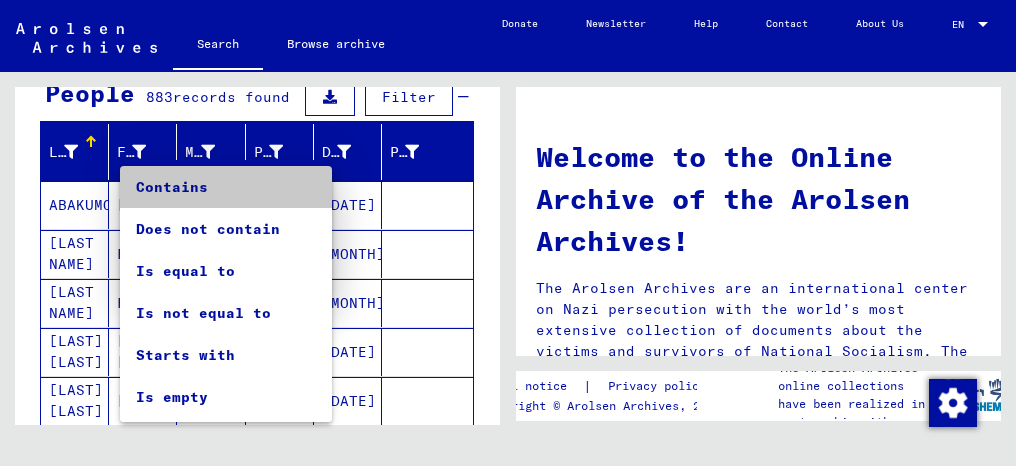 click on "Contains" at bounding box center (226, 187) 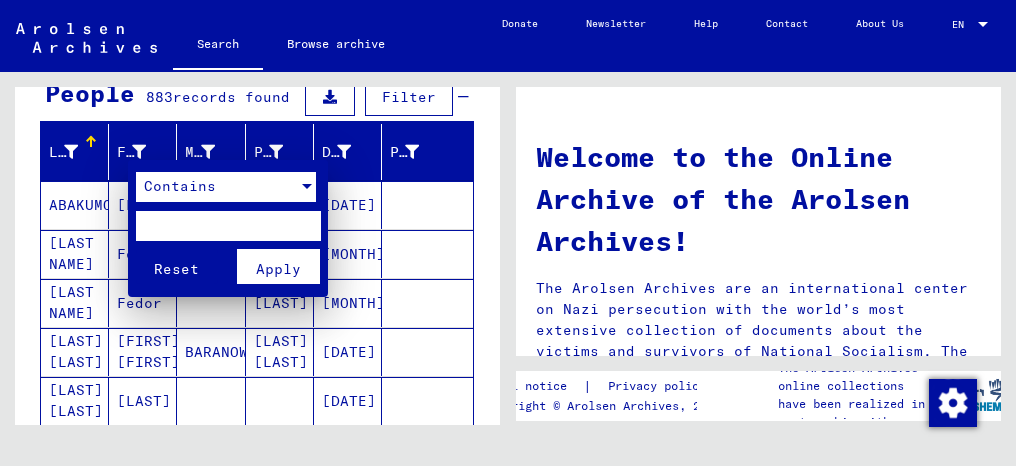 click at bounding box center (307, 186) 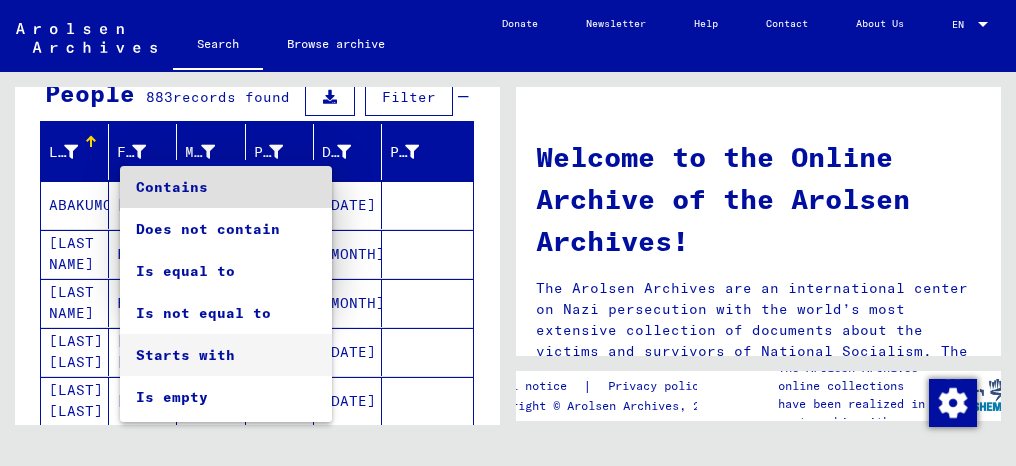 click on "Starts with" at bounding box center (226, 355) 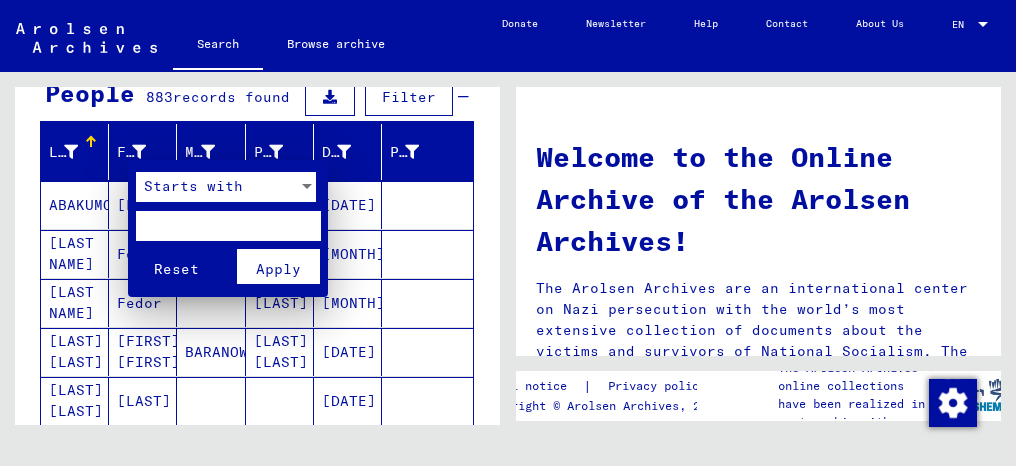 click at bounding box center [228, 226] 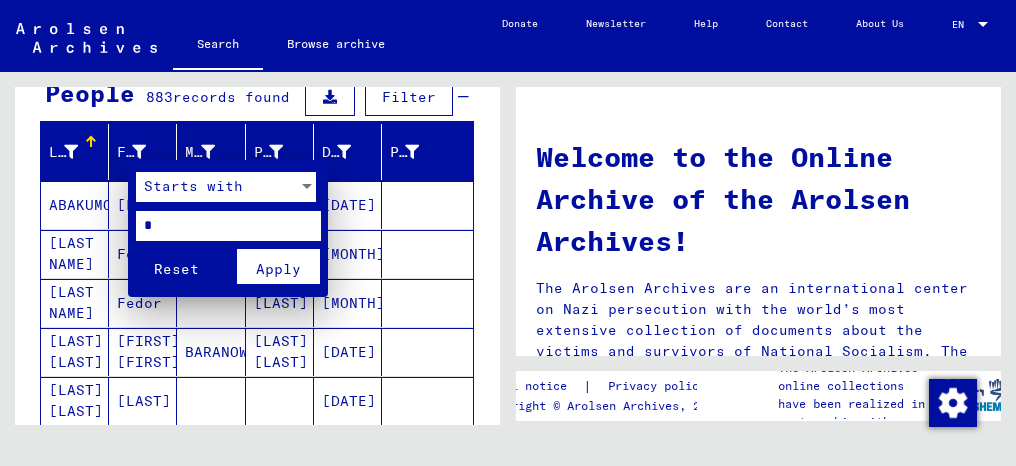 type on "*" 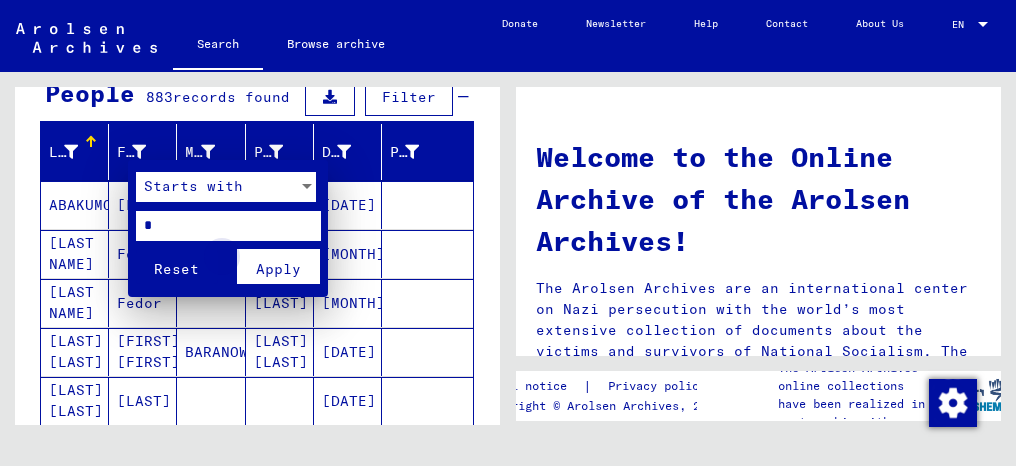 click on "Apply" at bounding box center (278, 269) 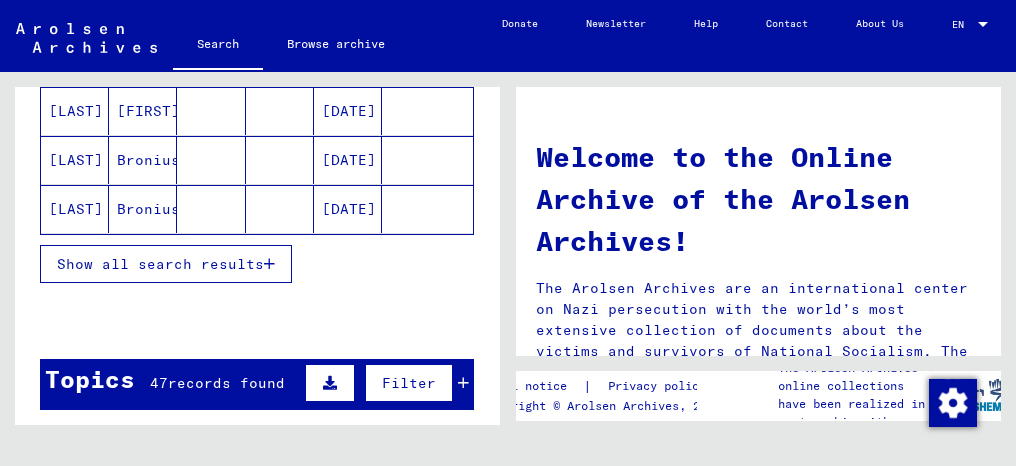 scroll, scrollTop: 300, scrollLeft: 0, axis: vertical 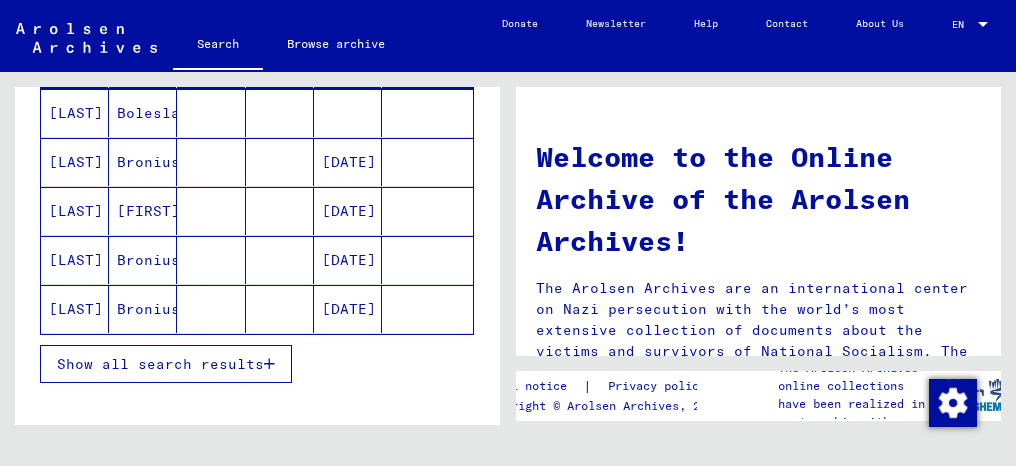 click on "Show all search results" at bounding box center (160, 364) 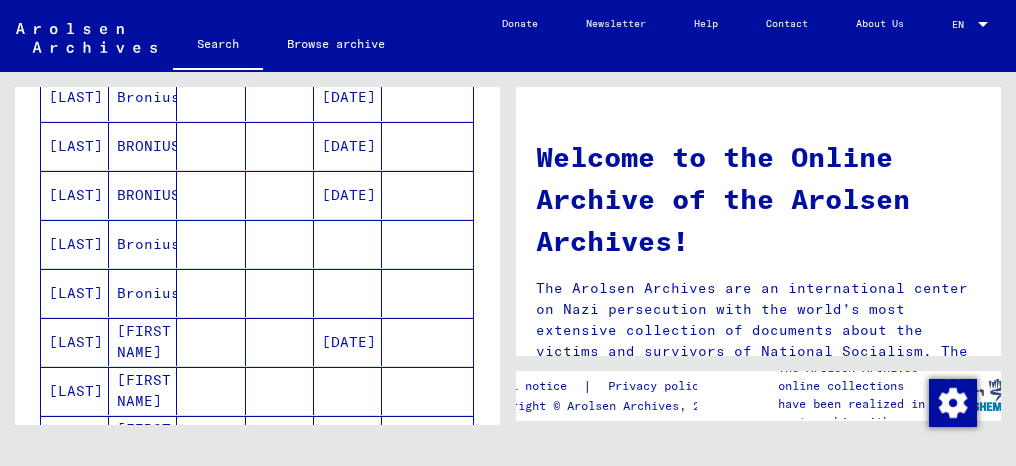 scroll, scrollTop: 800, scrollLeft: 0, axis: vertical 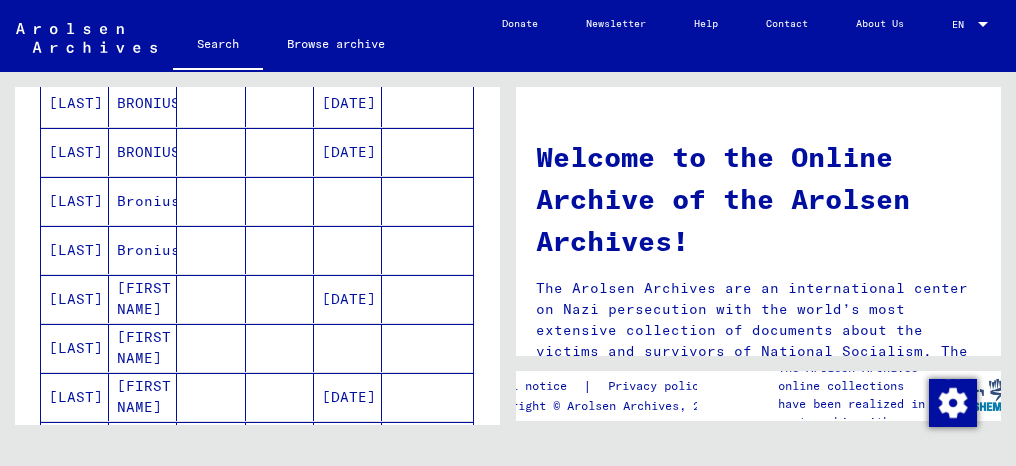 click on "[FIRST NAME]" at bounding box center (143, 348) 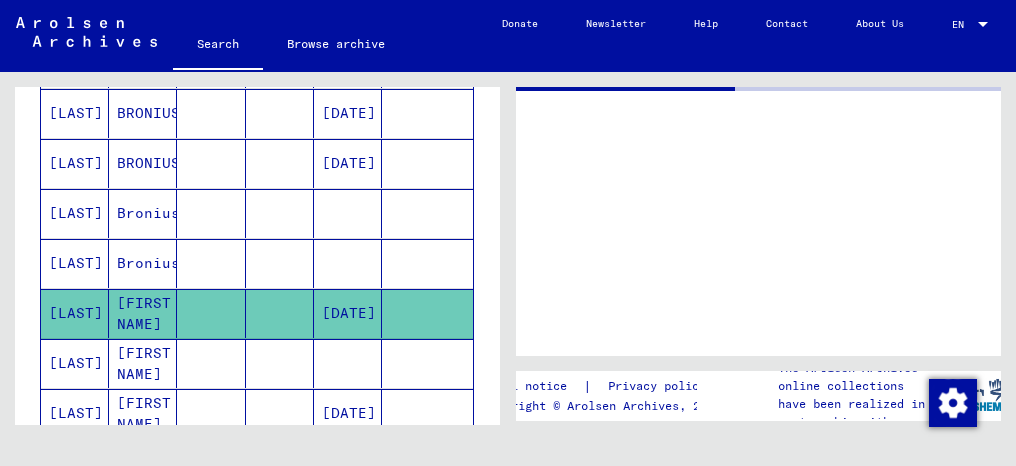 scroll, scrollTop: 805, scrollLeft: 0, axis: vertical 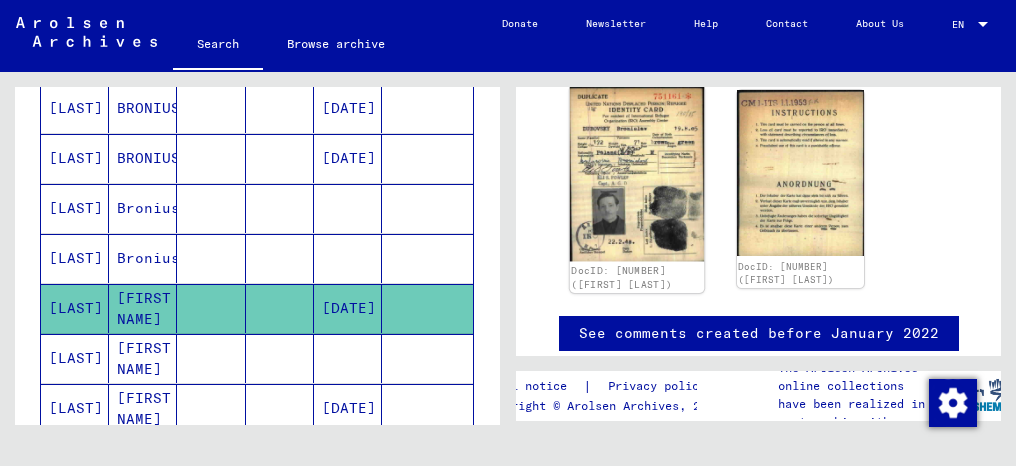 click 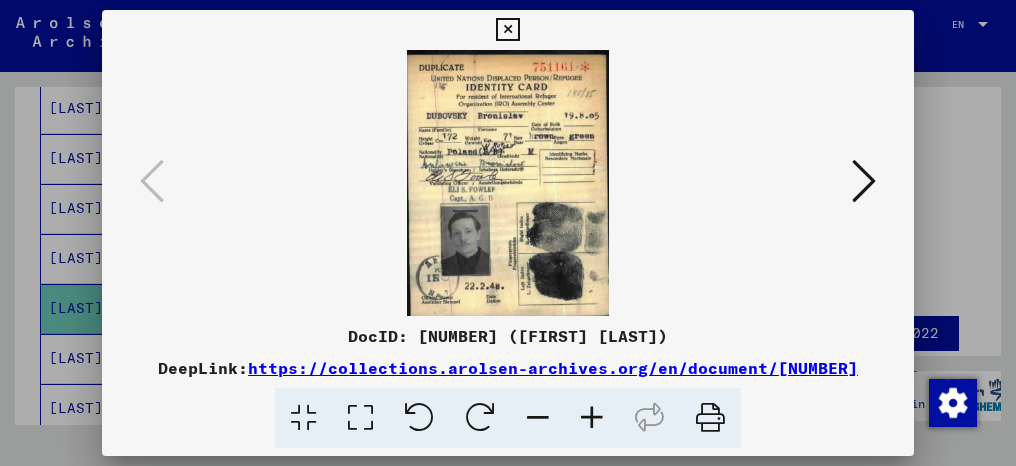 click at bounding box center (508, 183) 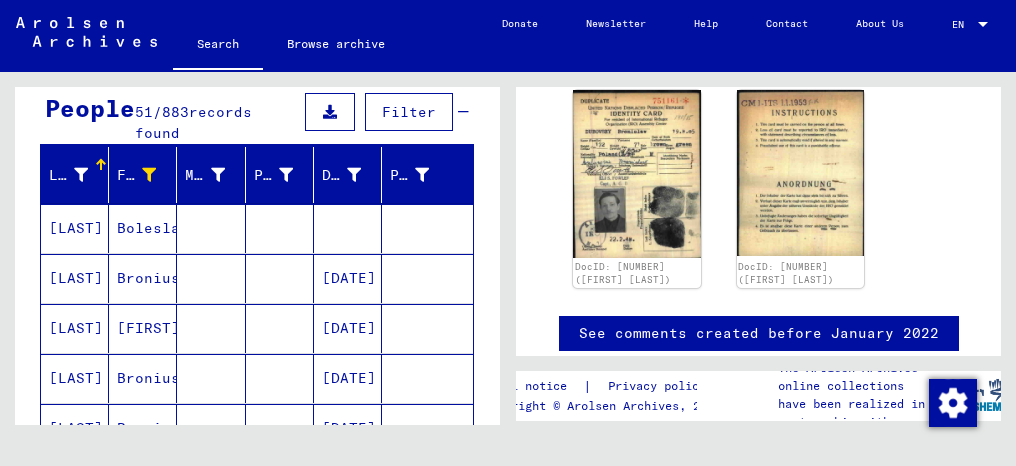 scroll, scrollTop: 5, scrollLeft: 0, axis: vertical 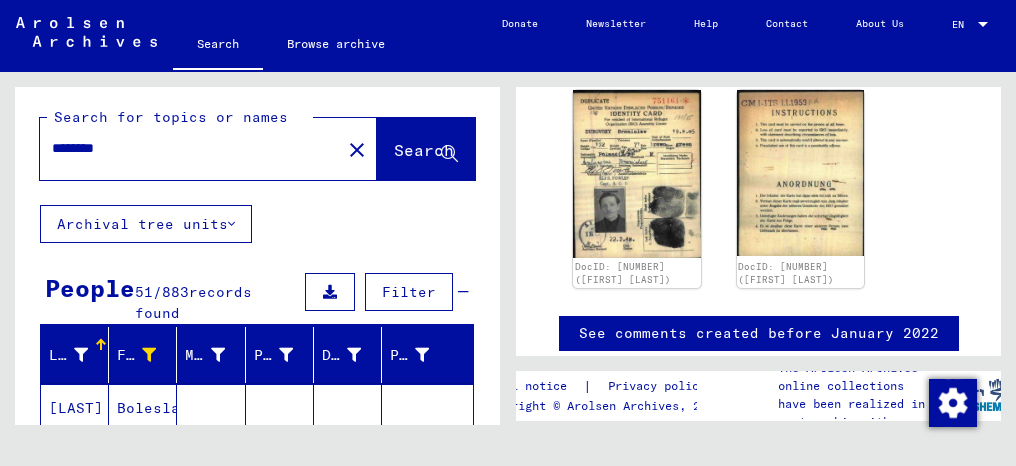 drag, startPoint x: 156, startPoint y: 151, endPoint x: 30, endPoint y: 158, distance: 126.1943 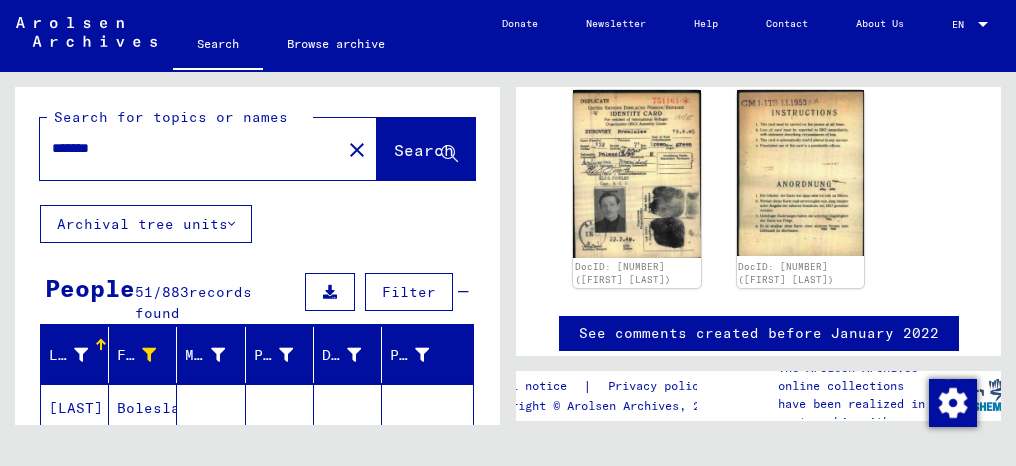 scroll, scrollTop: 0, scrollLeft: 0, axis: both 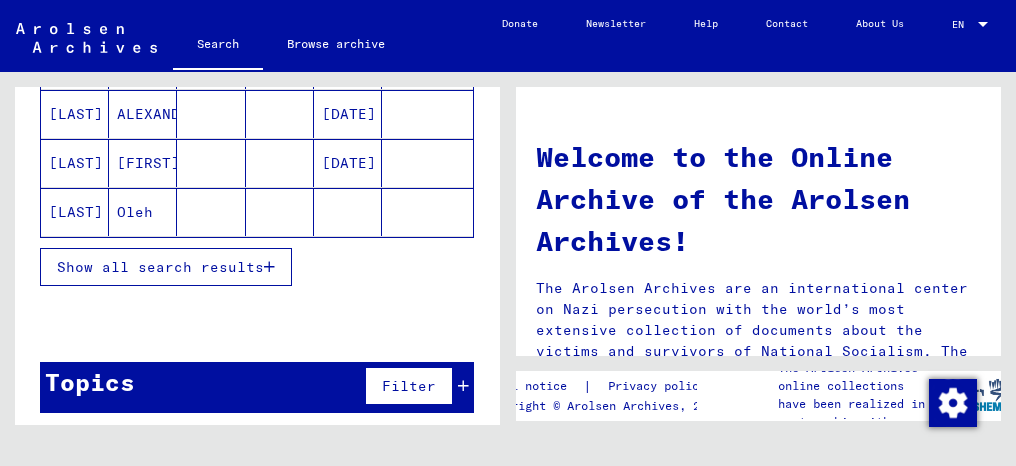click on "Show all search results" at bounding box center [160, 267] 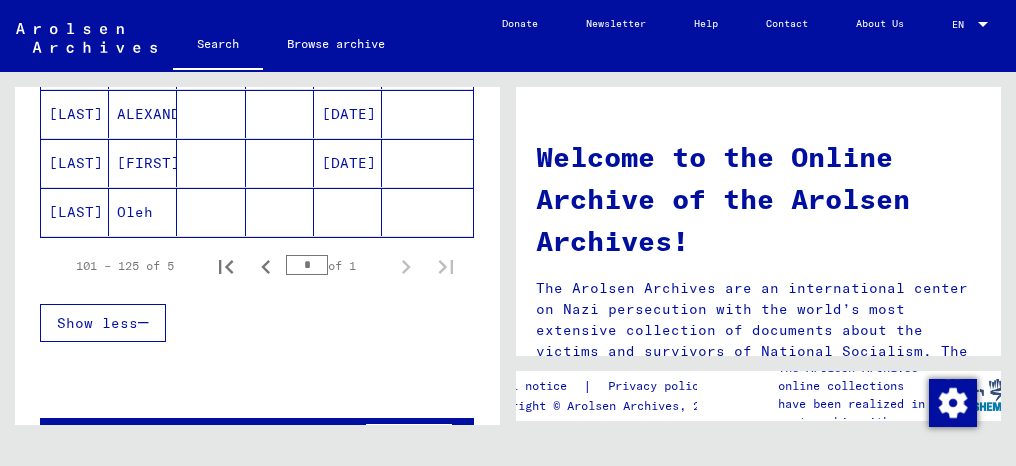 scroll, scrollTop: 0, scrollLeft: 0, axis: both 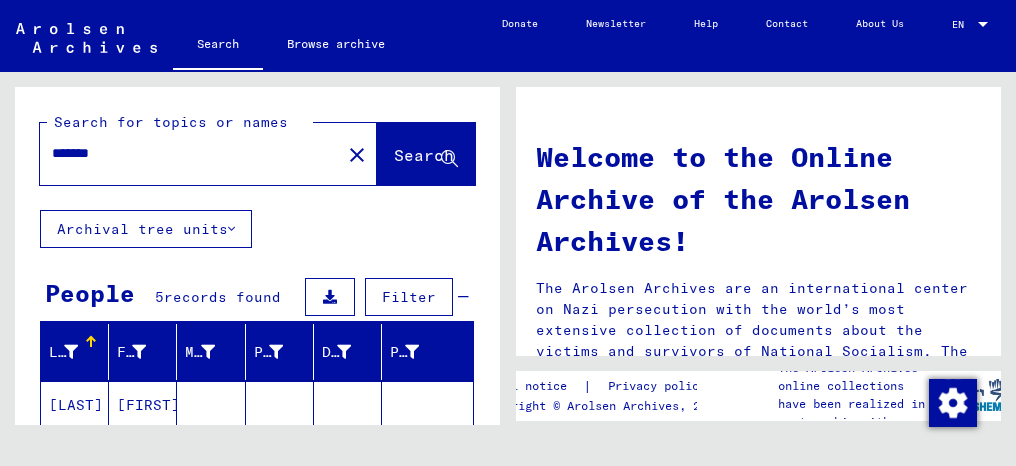 click on "*******" at bounding box center (184, 153) 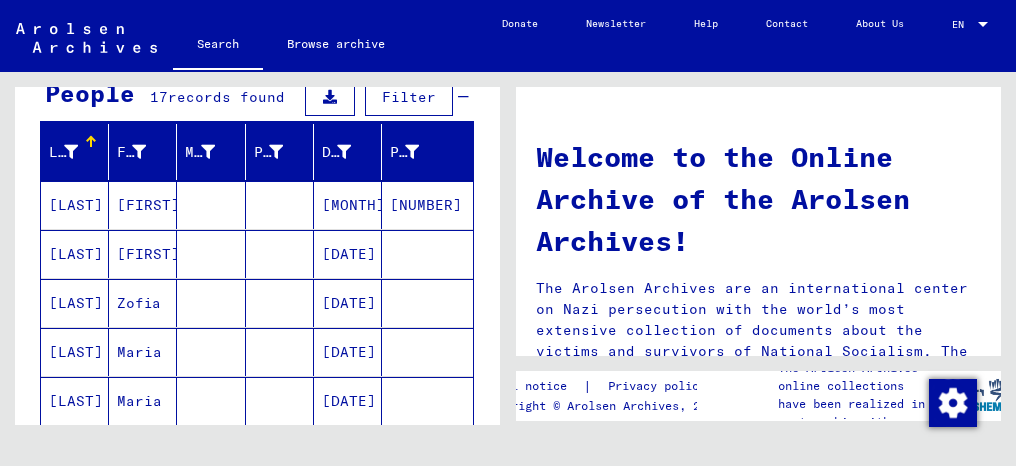 scroll, scrollTop: 300, scrollLeft: 0, axis: vertical 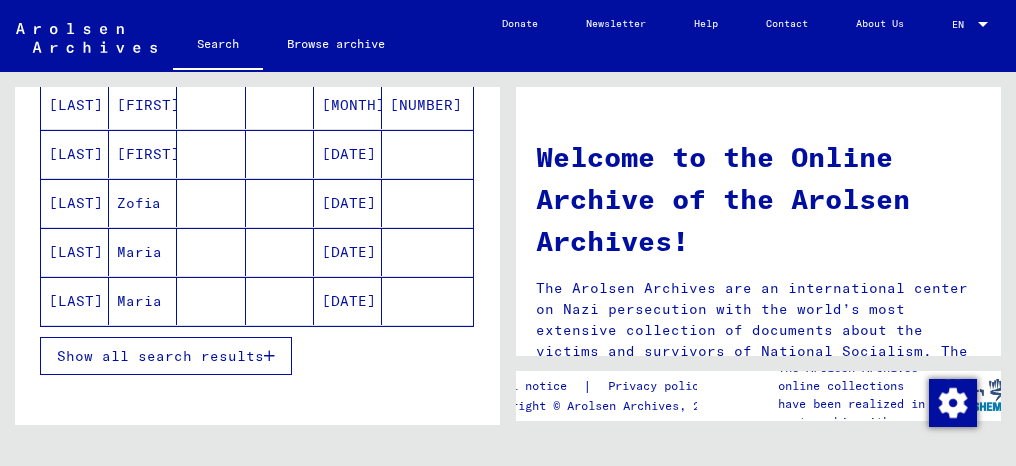 click on "Show all search results" at bounding box center (160, 356) 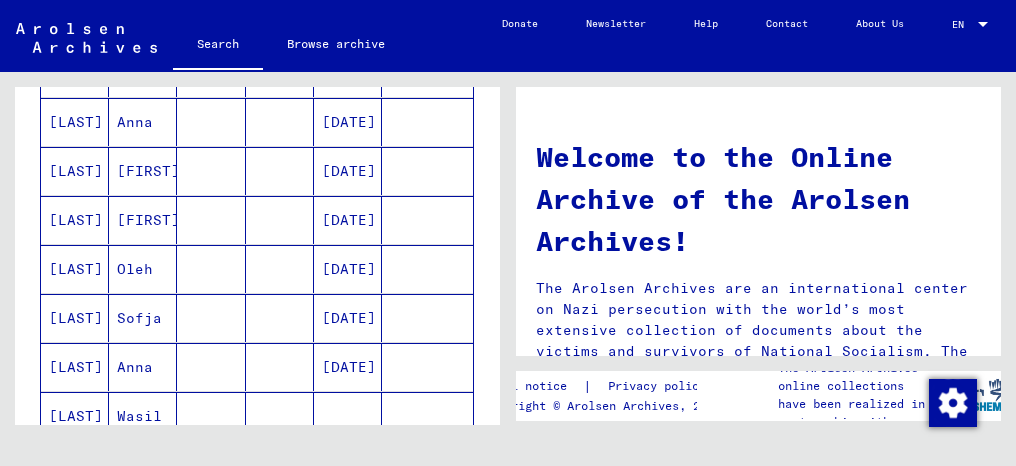 scroll, scrollTop: 600, scrollLeft: 0, axis: vertical 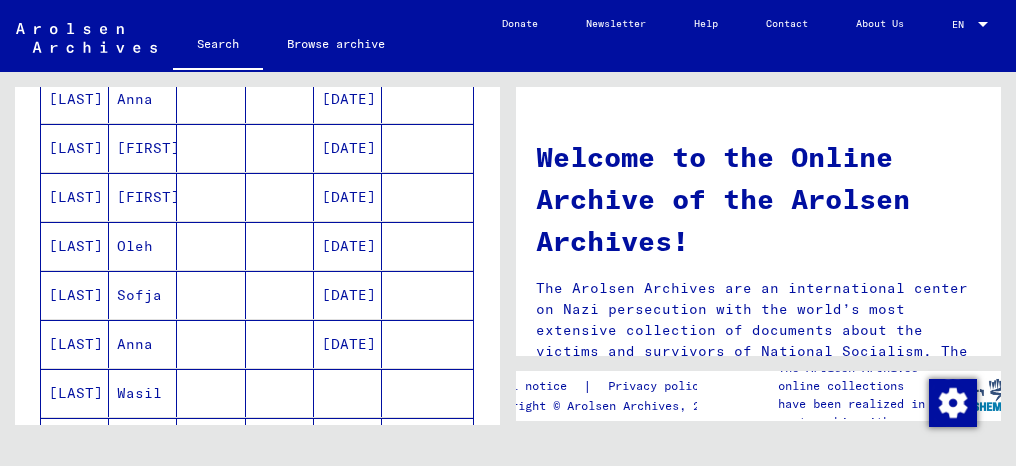 click on "Oleh" at bounding box center [143, 295] 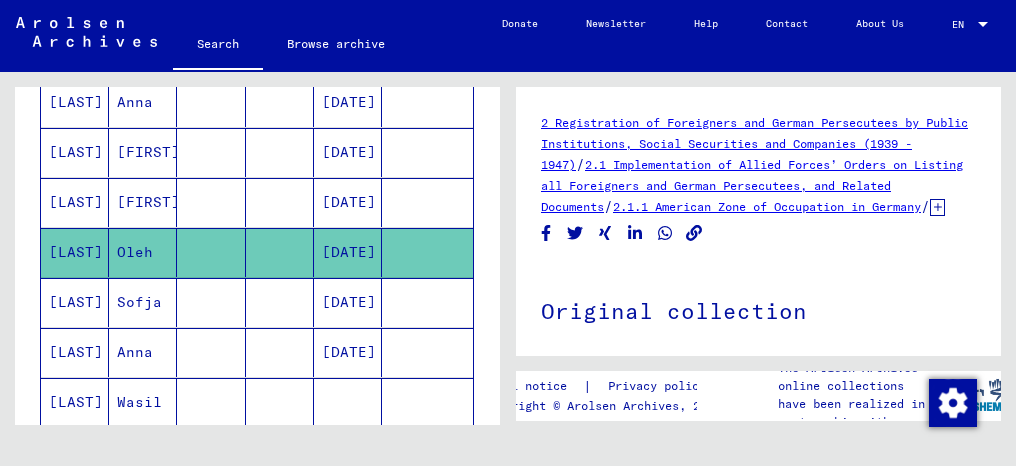 scroll, scrollTop: 400, scrollLeft: 0, axis: vertical 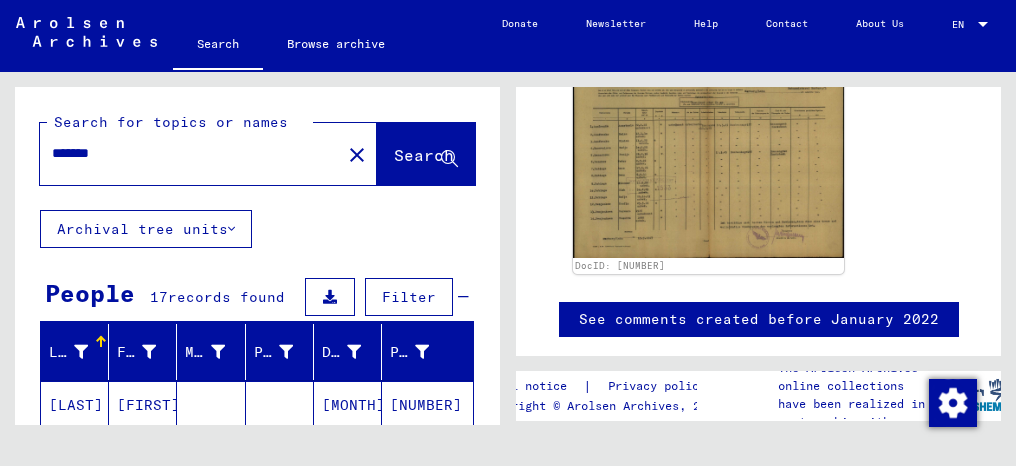 click on "*******" at bounding box center [190, 153] 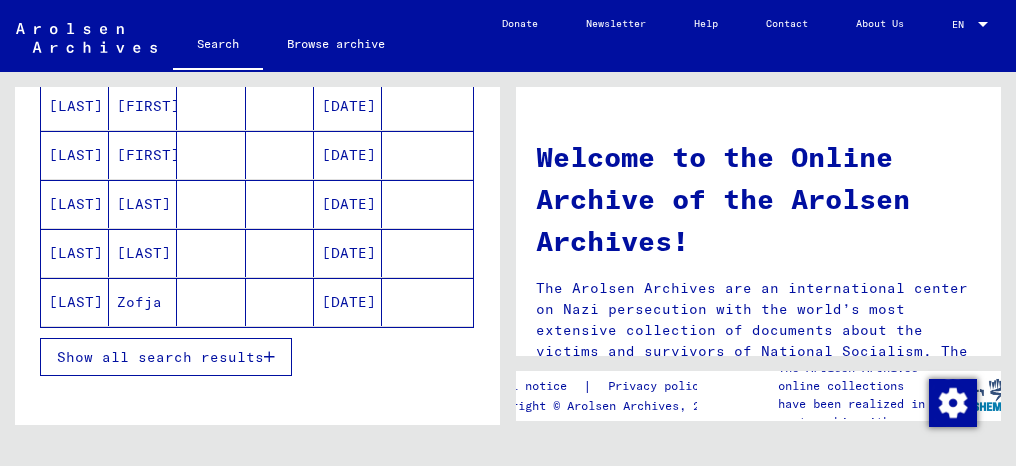 scroll, scrollTop: 300, scrollLeft: 0, axis: vertical 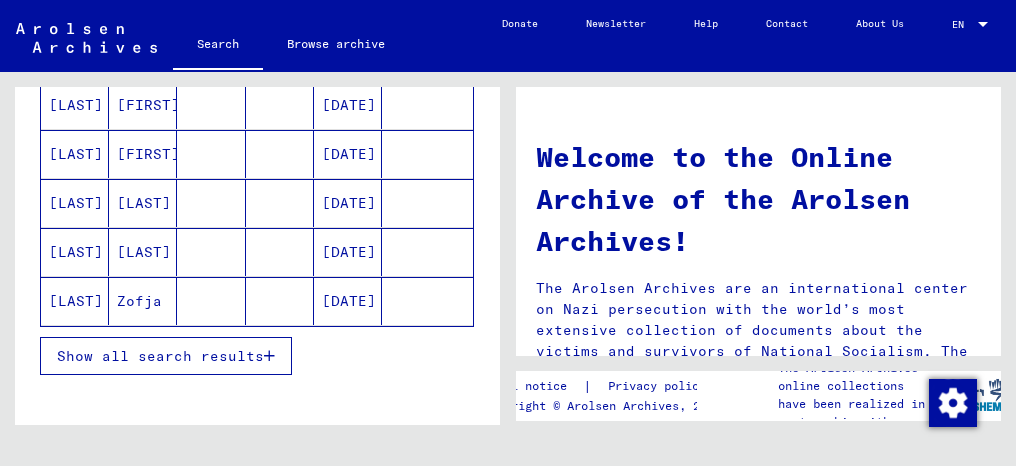 click on "Show all search results" at bounding box center (160, 356) 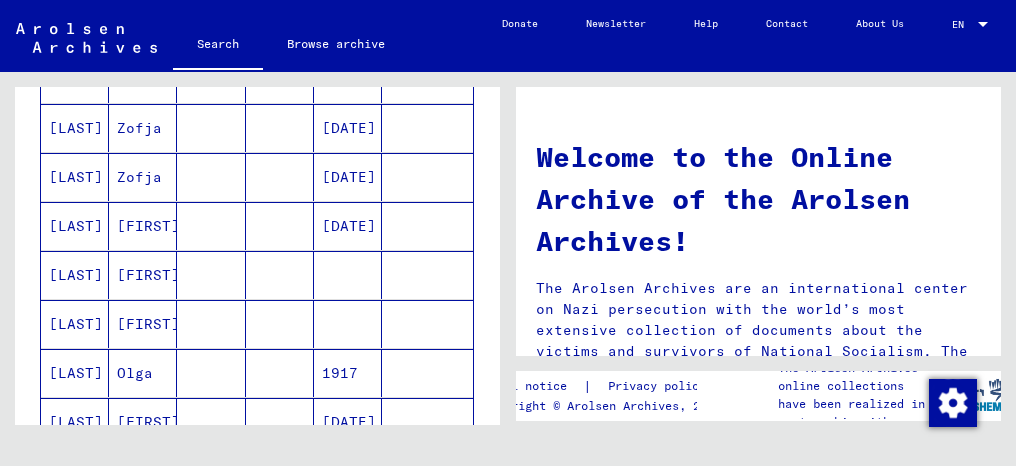 scroll, scrollTop: 500, scrollLeft: 0, axis: vertical 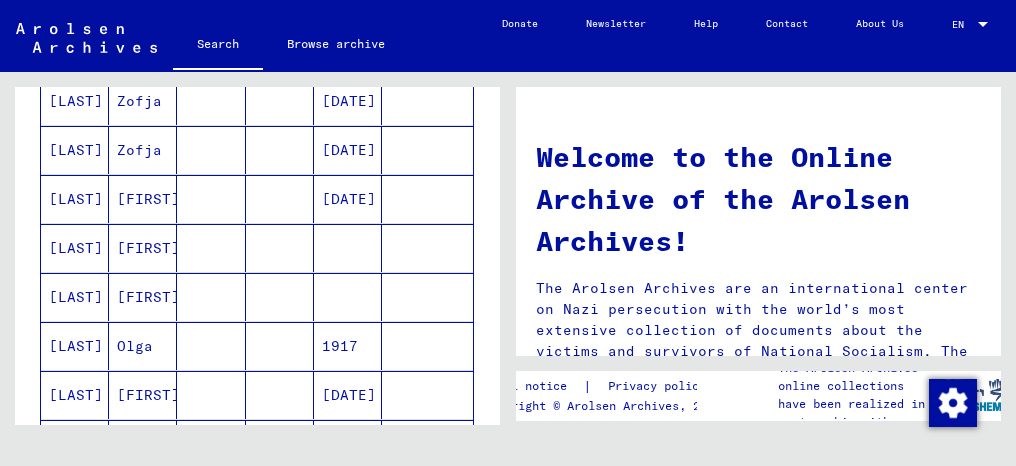 click on "[FIRST]" at bounding box center [143, 297] 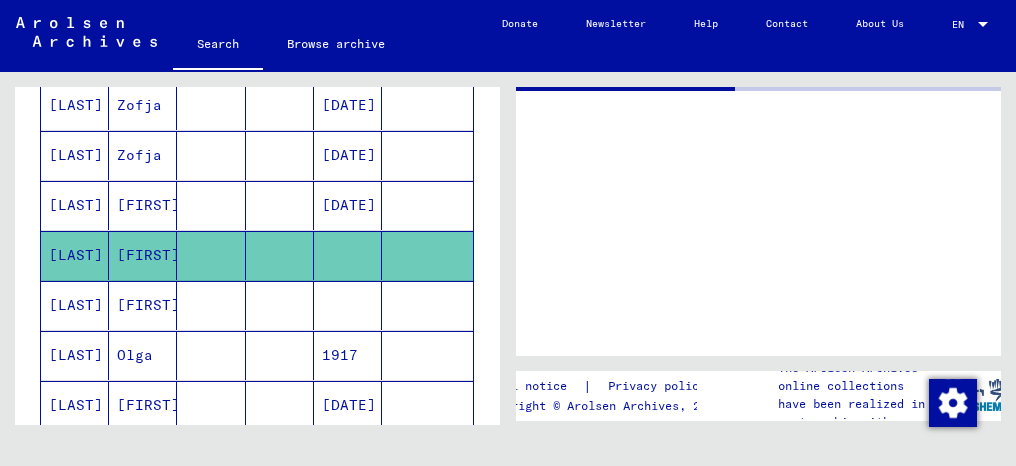 scroll, scrollTop: 502, scrollLeft: 0, axis: vertical 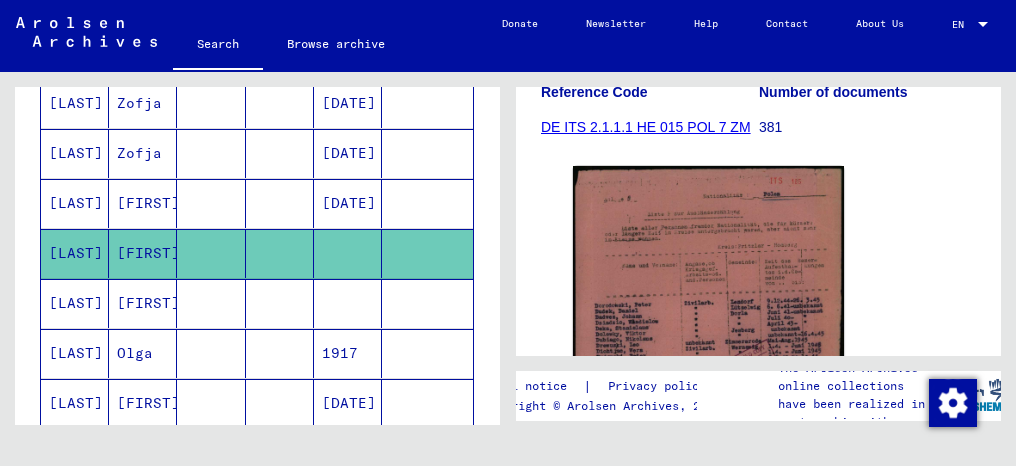 click on "[FIRST]" at bounding box center (143, 353) 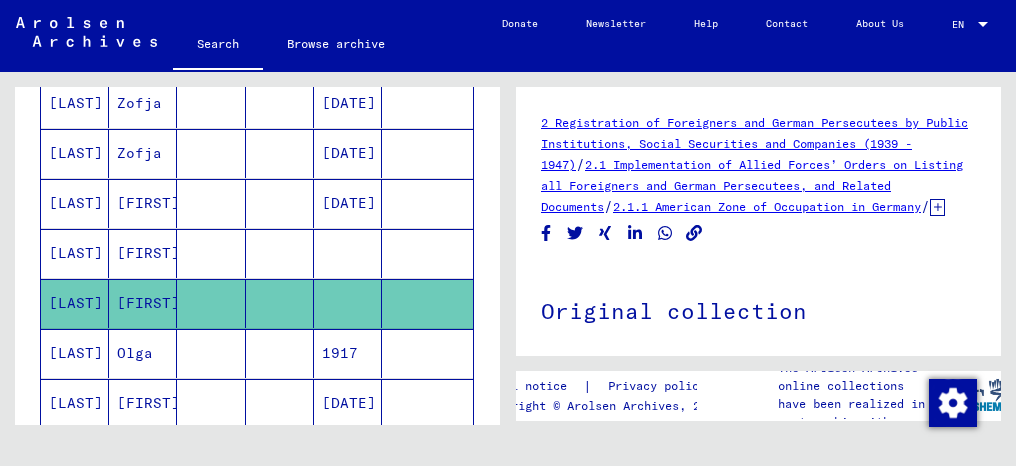 scroll, scrollTop: 0, scrollLeft: 0, axis: both 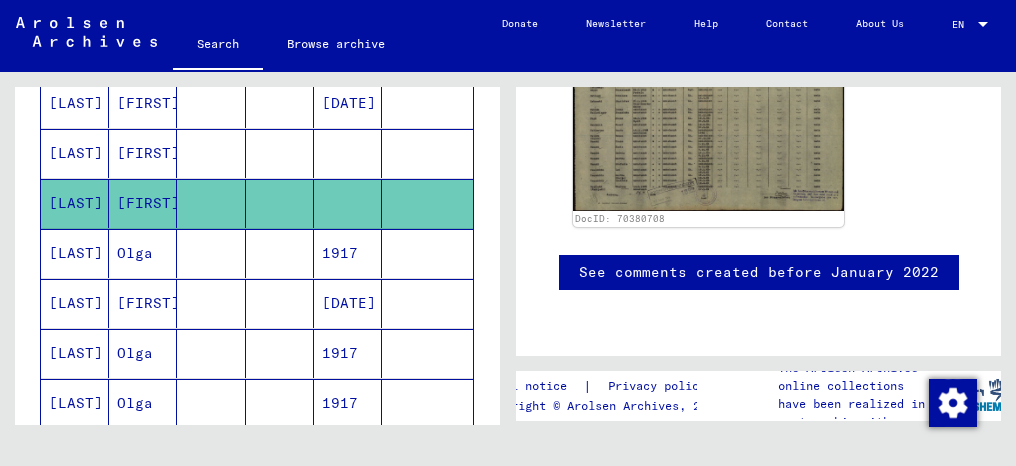 click on "[FIRST]" at bounding box center (143, 353) 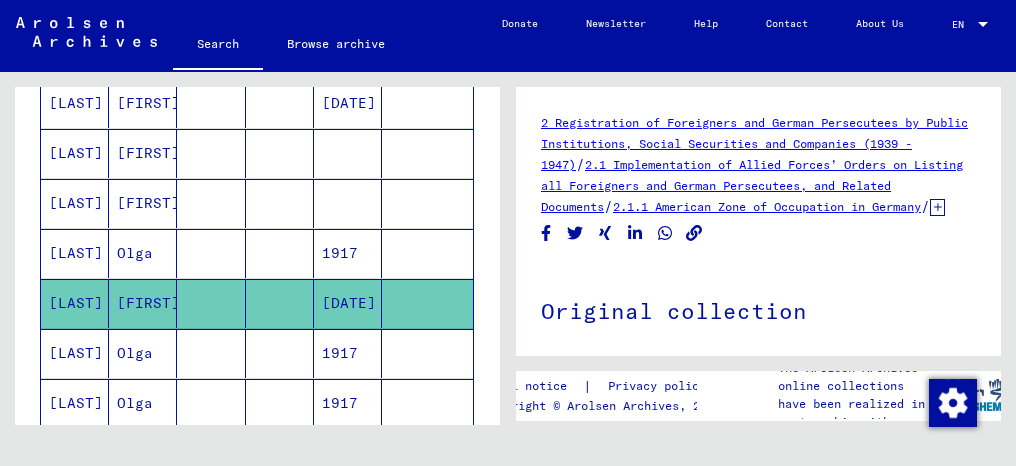 scroll, scrollTop: 300, scrollLeft: 0, axis: vertical 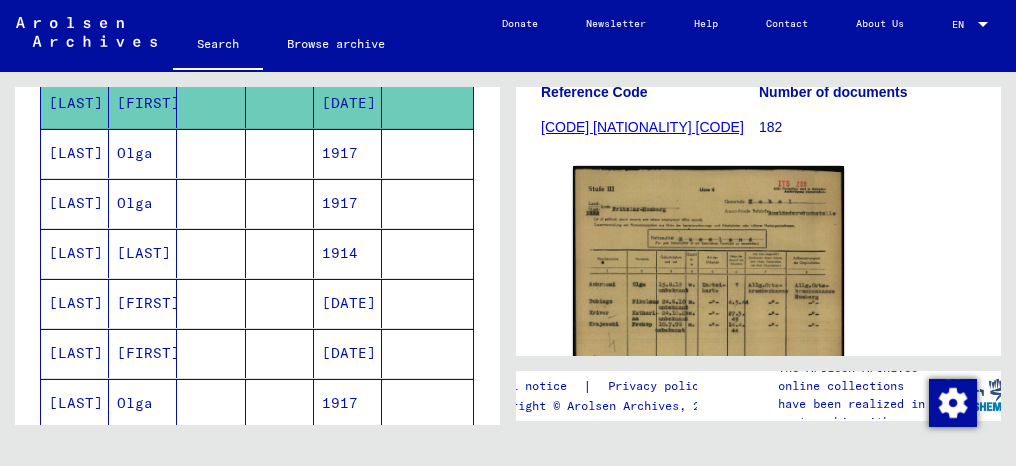 click on "[LAST]" at bounding box center [143, 303] 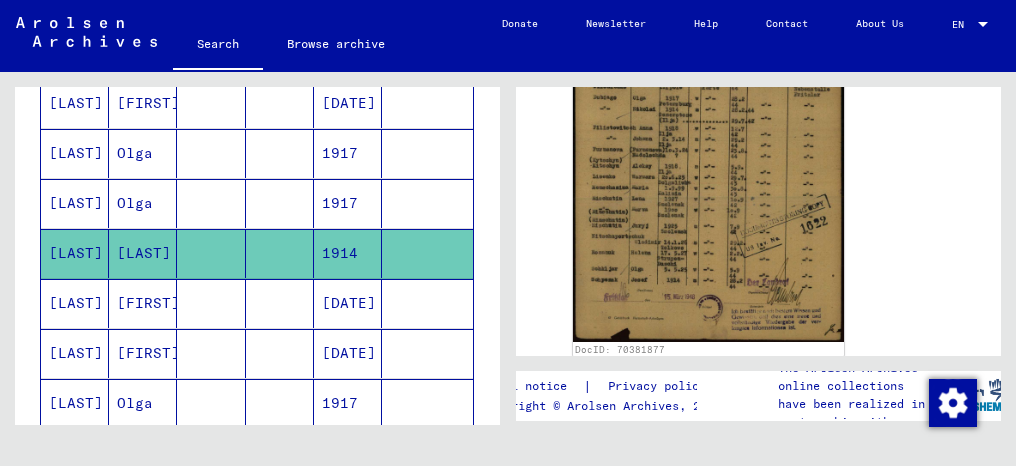 click on "[FIRST]" at bounding box center [143, 403] 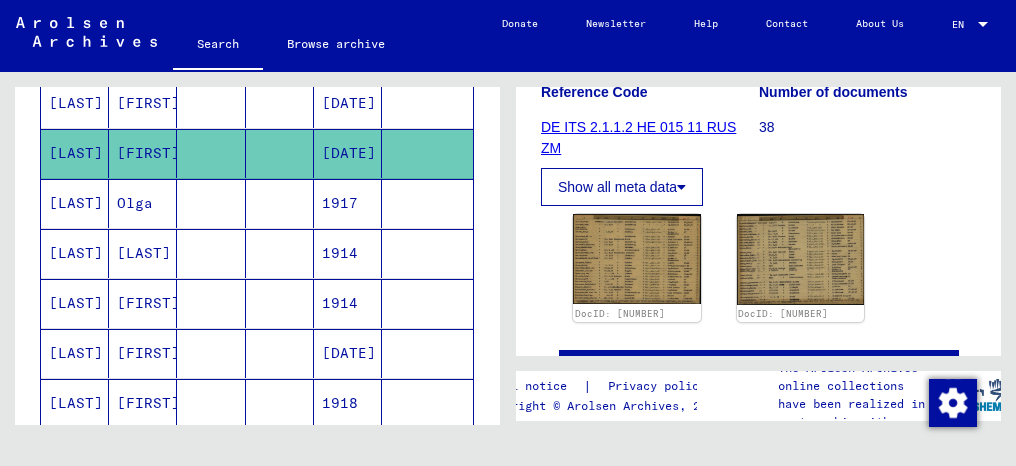 click on "[LAST]" at bounding box center [143, 303] 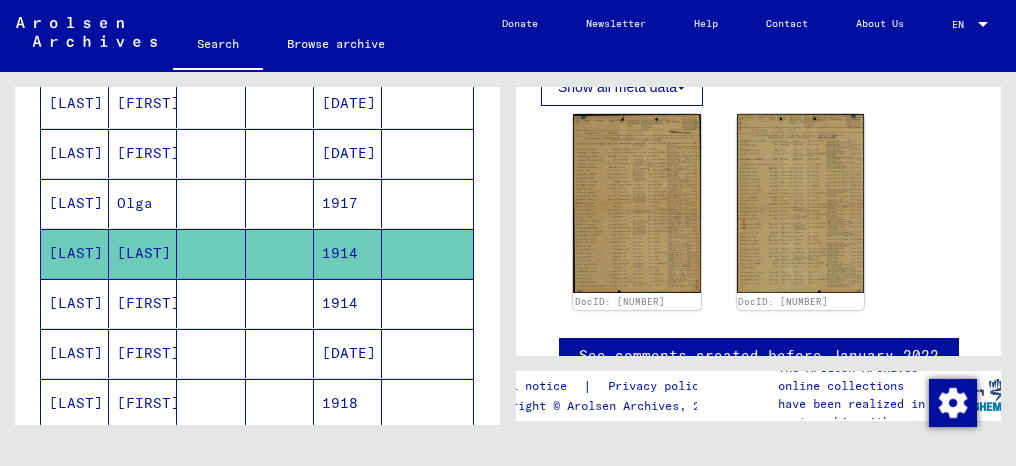 click on "[FIRST]" at bounding box center [143, 353] 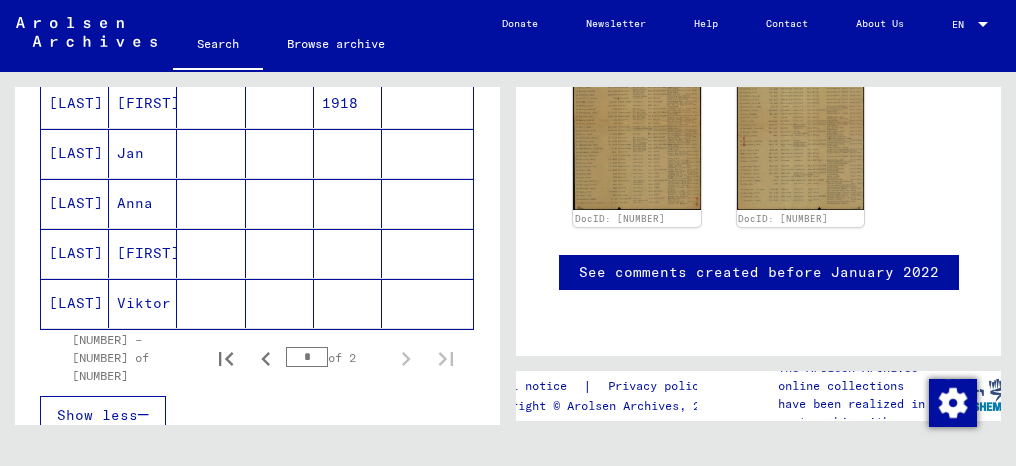 click on "Viktor" 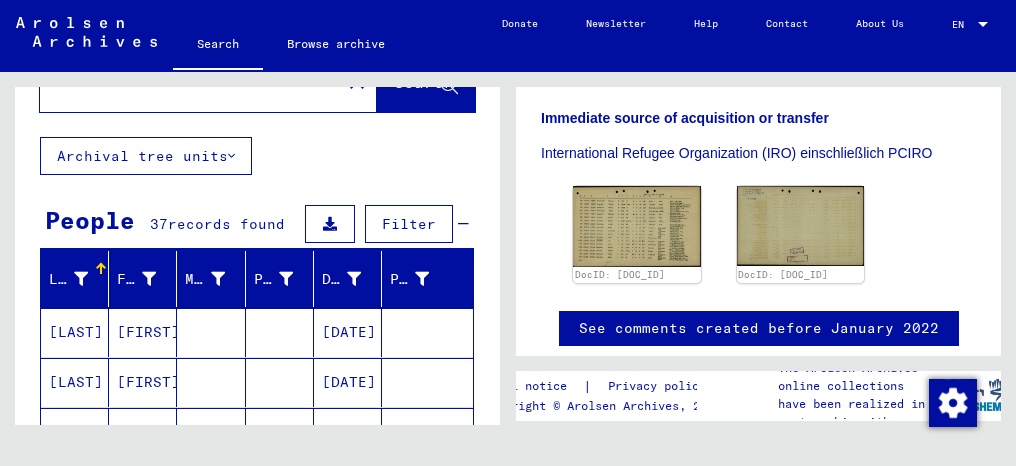 scroll, scrollTop: 0, scrollLeft: 0, axis: both 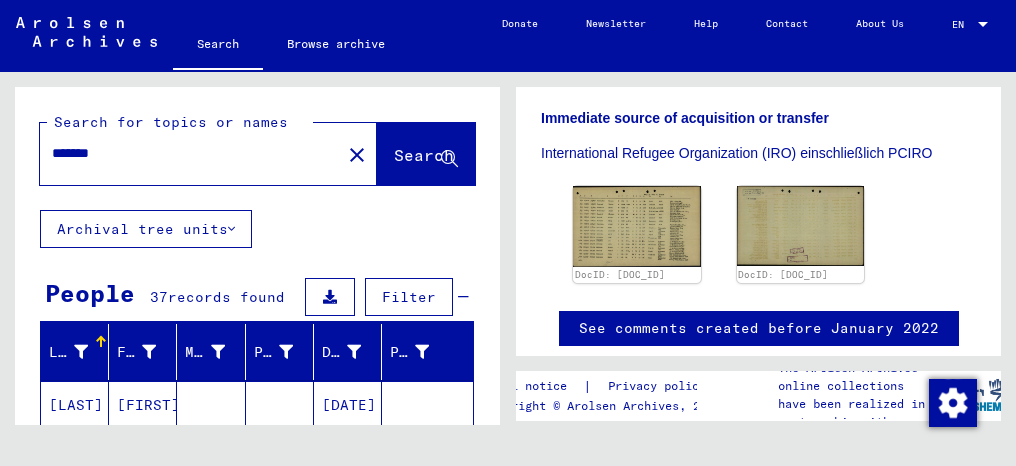 drag, startPoint x: 163, startPoint y: 160, endPoint x: 0, endPoint y: 162, distance: 163.01227 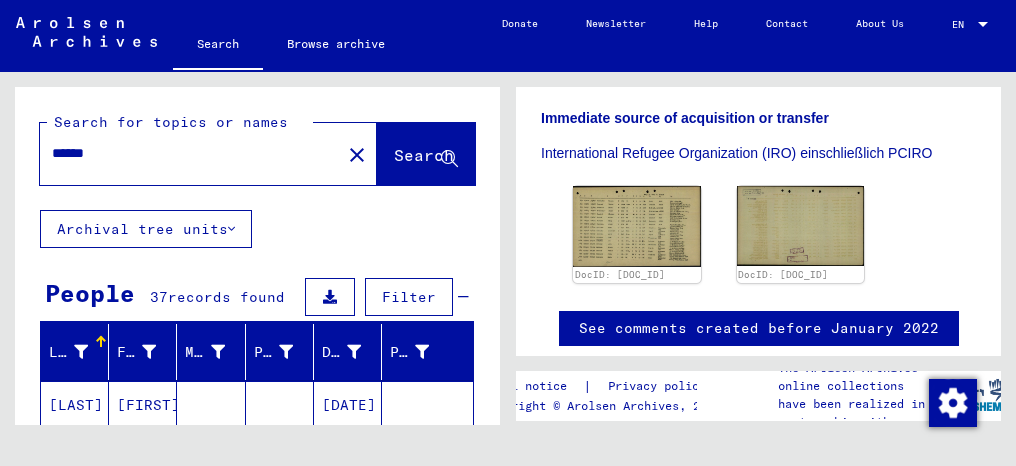type on "******" 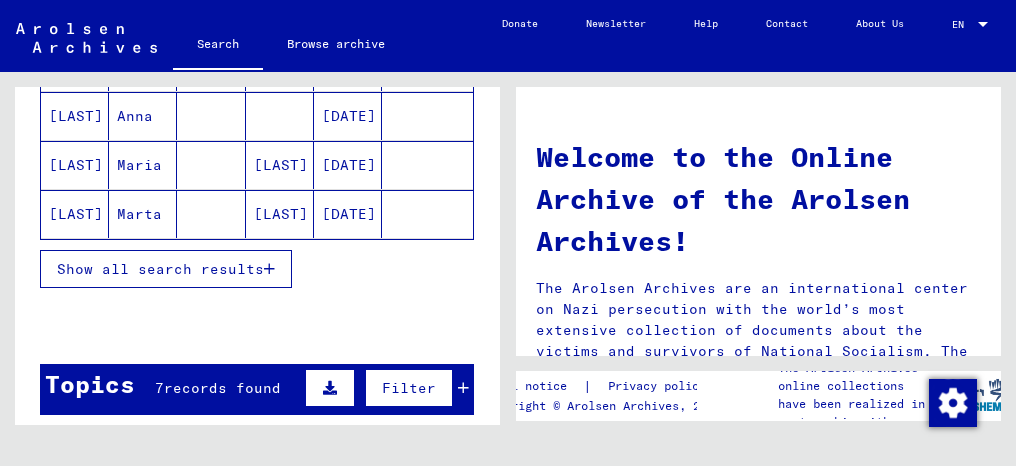 scroll, scrollTop: 400, scrollLeft: 0, axis: vertical 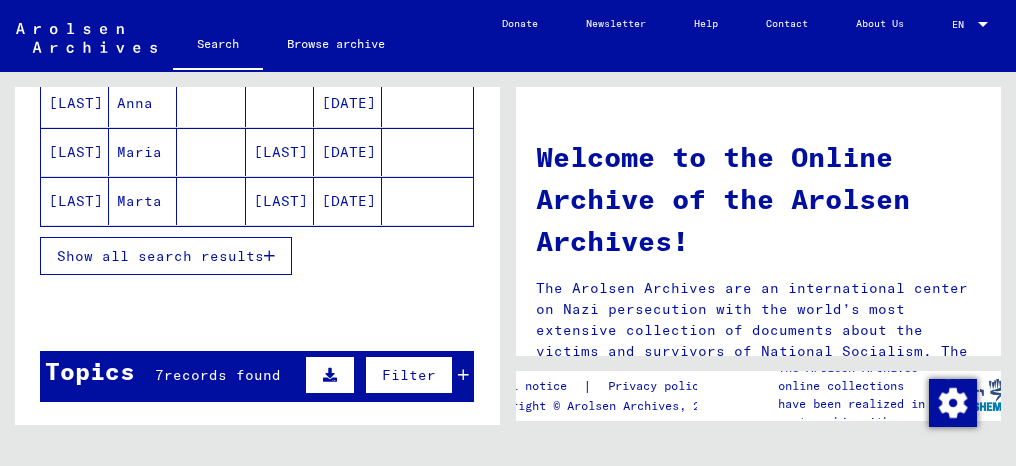 click on "Show all search results" at bounding box center (160, 256) 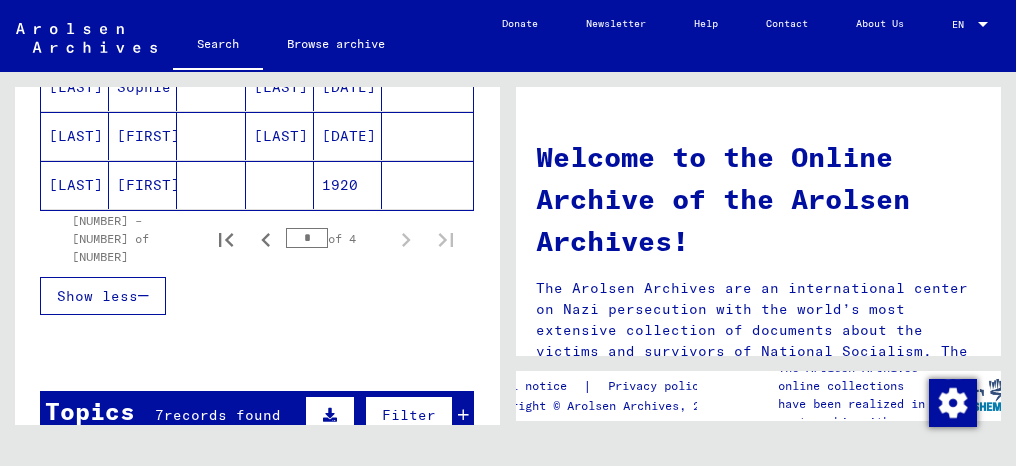 scroll, scrollTop: 1400, scrollLeft: 0, axis: vertical 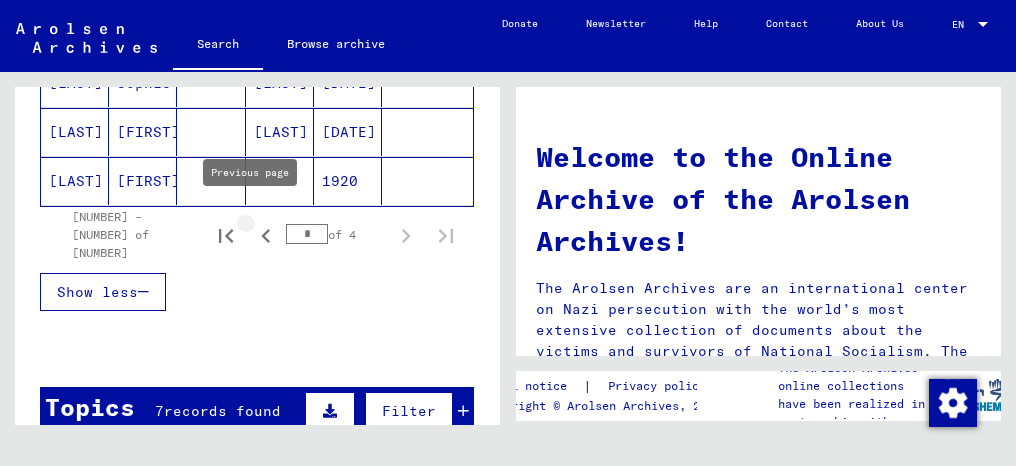 click 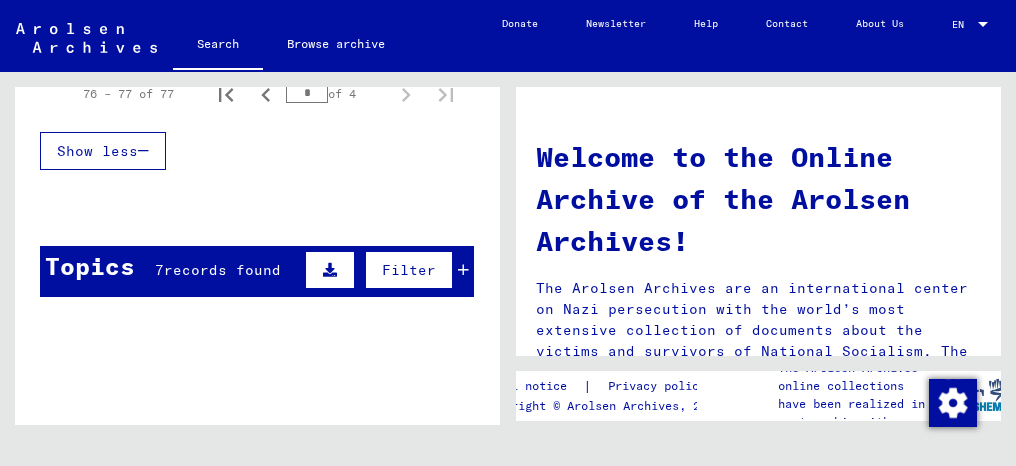 scroll, scrollTop: 214, scrollLeft: 0, axis: vertical 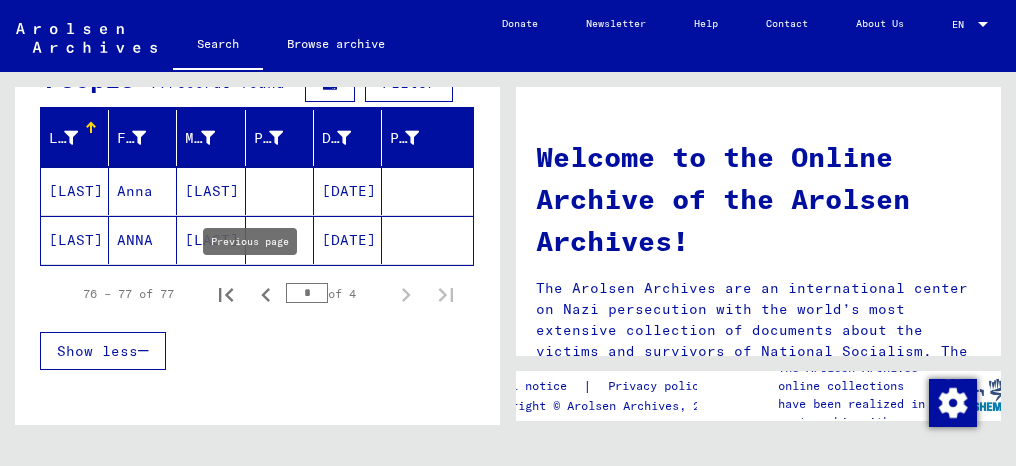 click 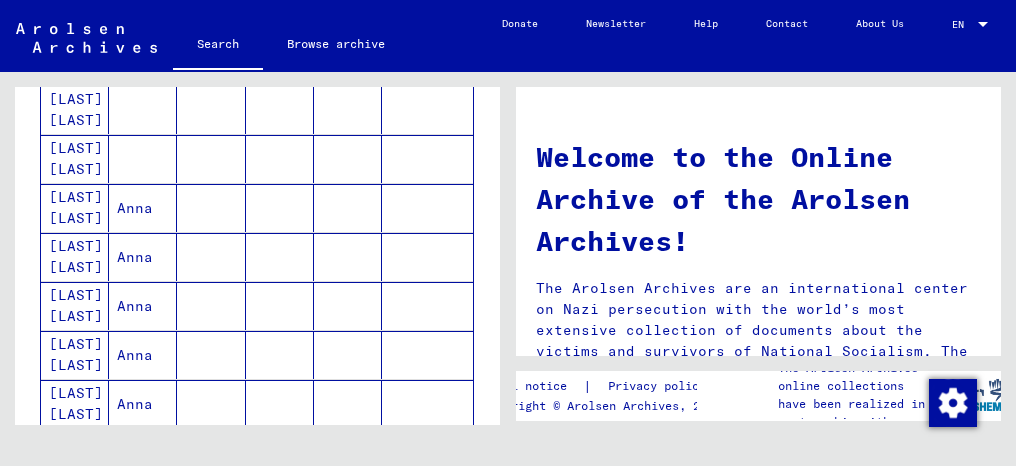 scroll, scrollTop: 1214, scrollLeft: 0, axis: vertical 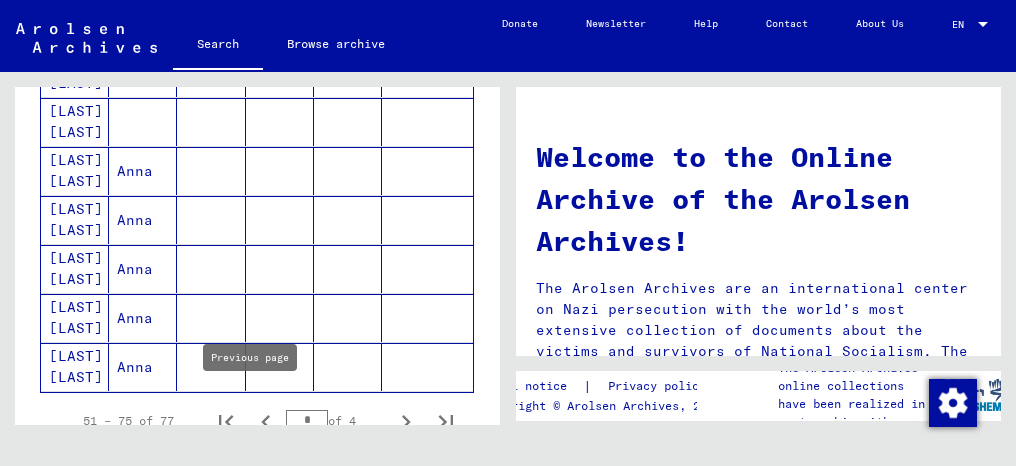 click 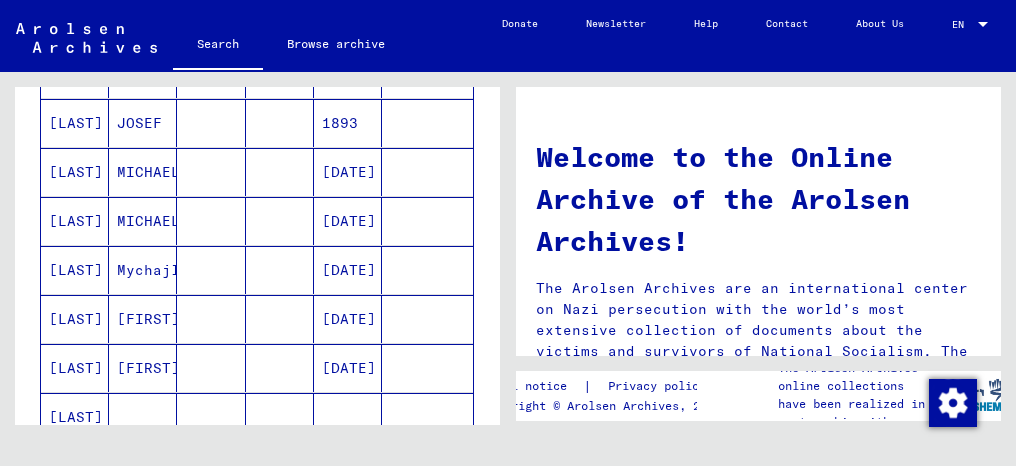 scroll, scrollTop: 1315, scrollLeft: 0, axis: vertical 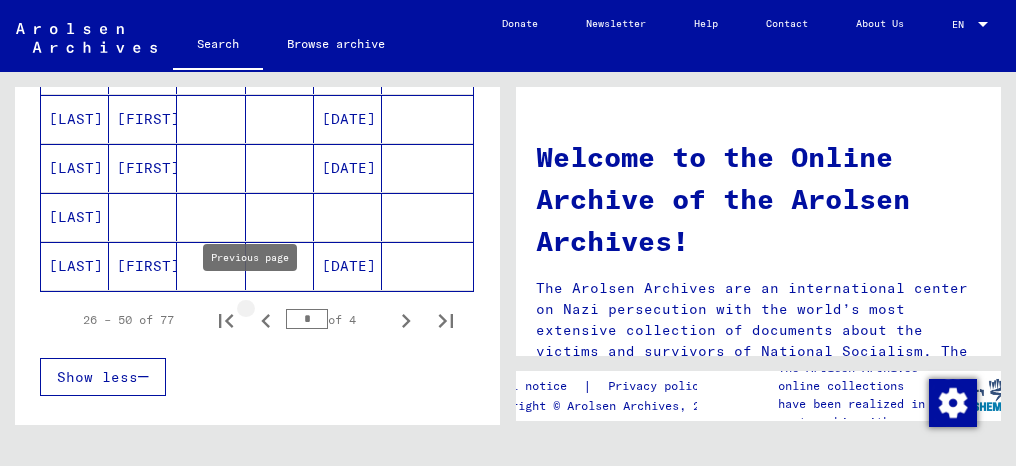click 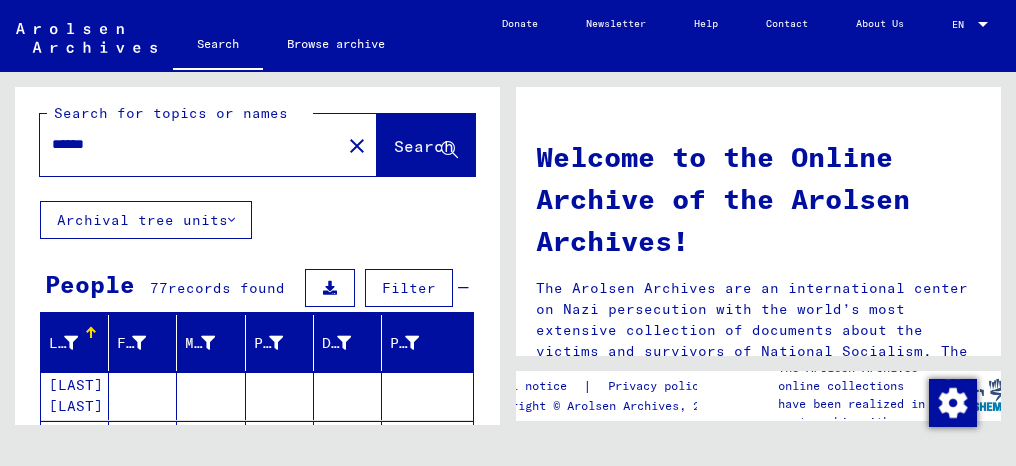 scroll, scrollTop: 0, scrollLeft: 0, axis: both 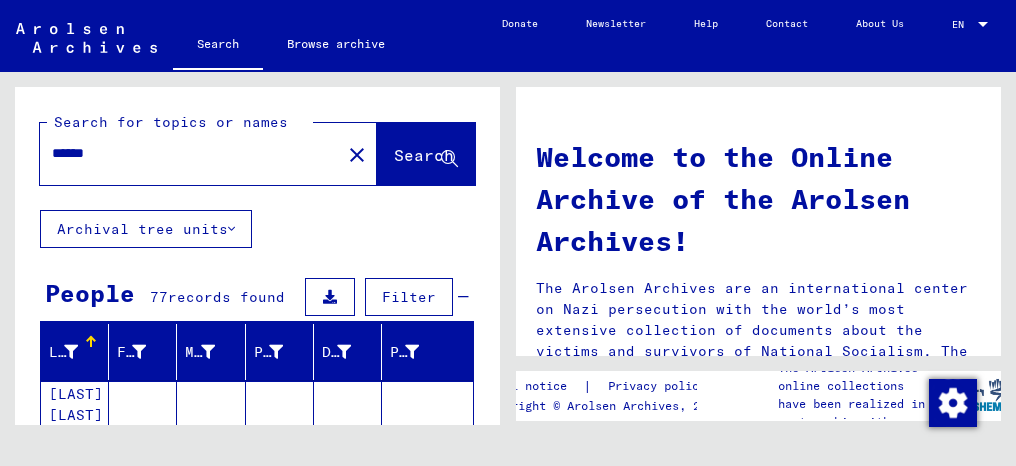 drag, startPoint x: 132, startPoint y: 150, endPoint x: -4, endPoint y: 168, distance: 137.186 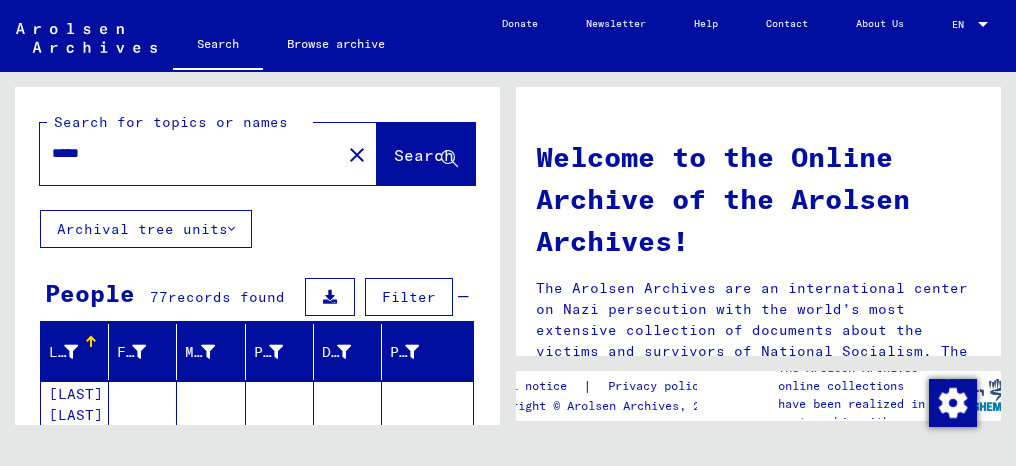 type on "*****" 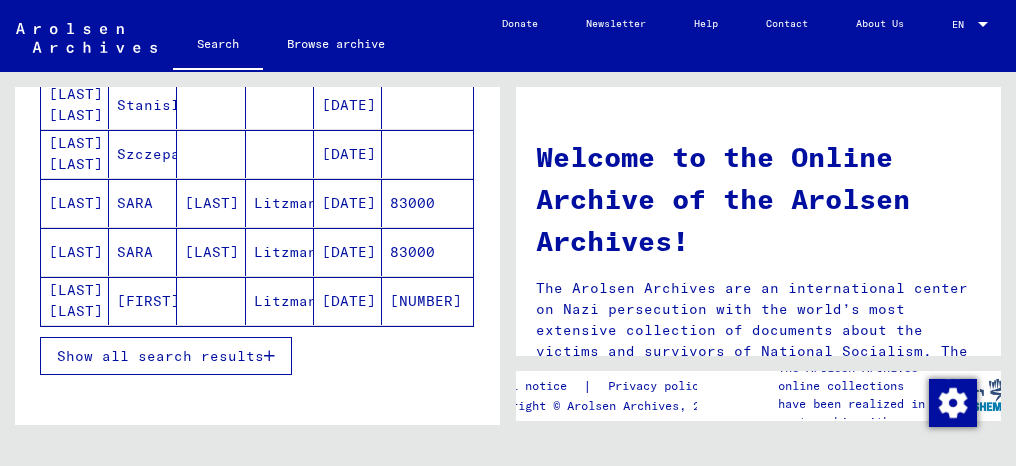 scroll, scrollTop: 200, scrollLeft: 0, axis: vertical 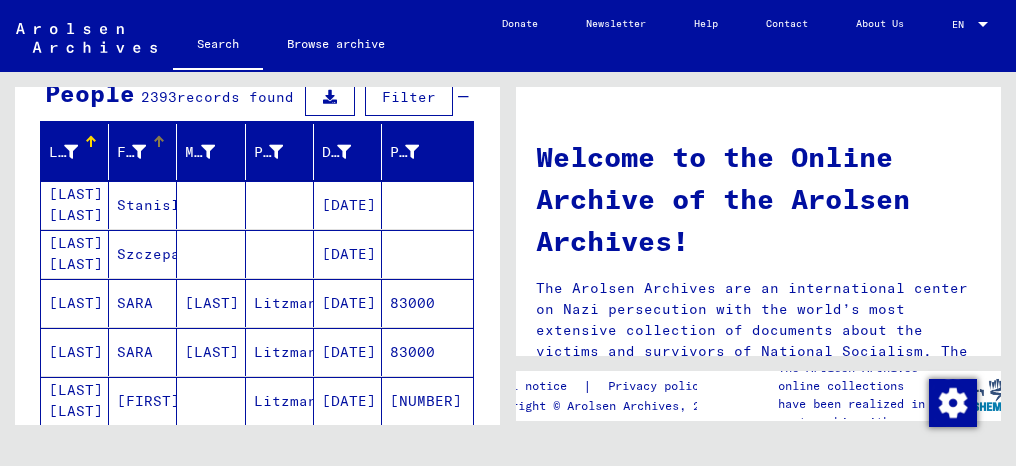click on "First Name" at bounding box center [131, 152] 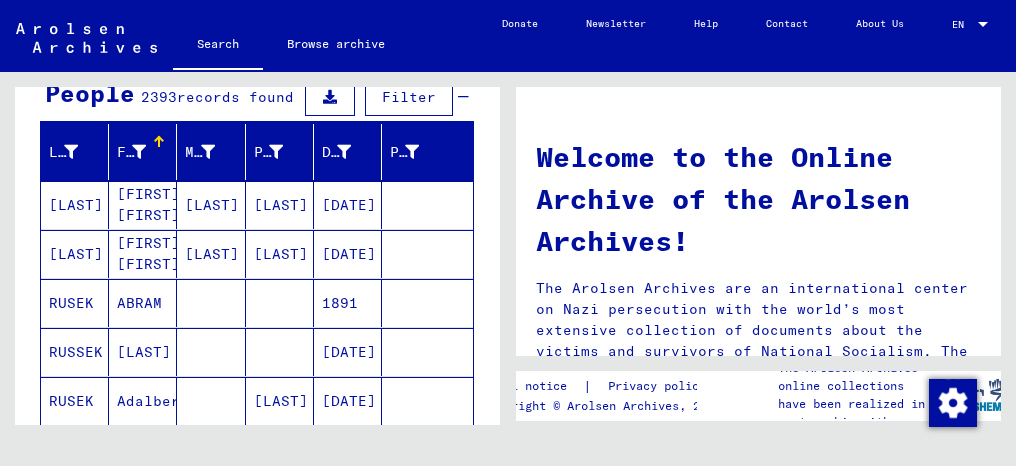 click at bounding box center [139, 152] 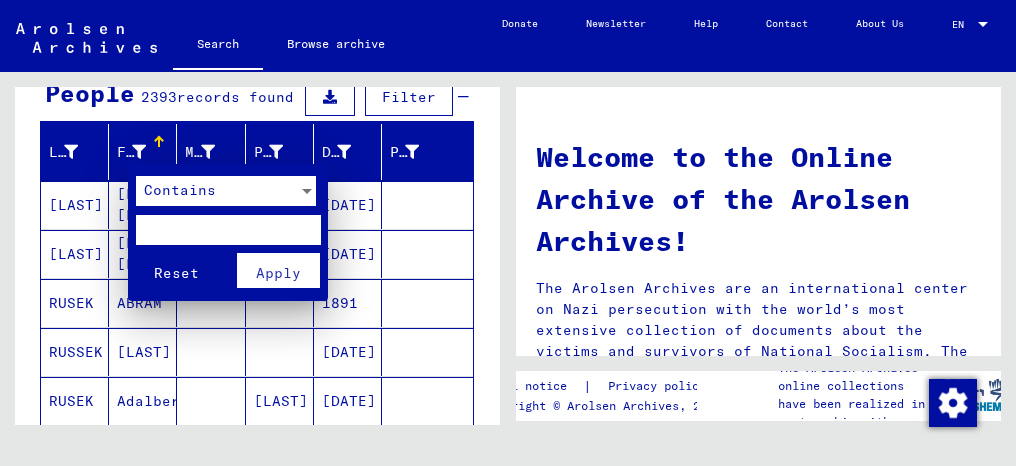 click at bounding box center (307, 191) 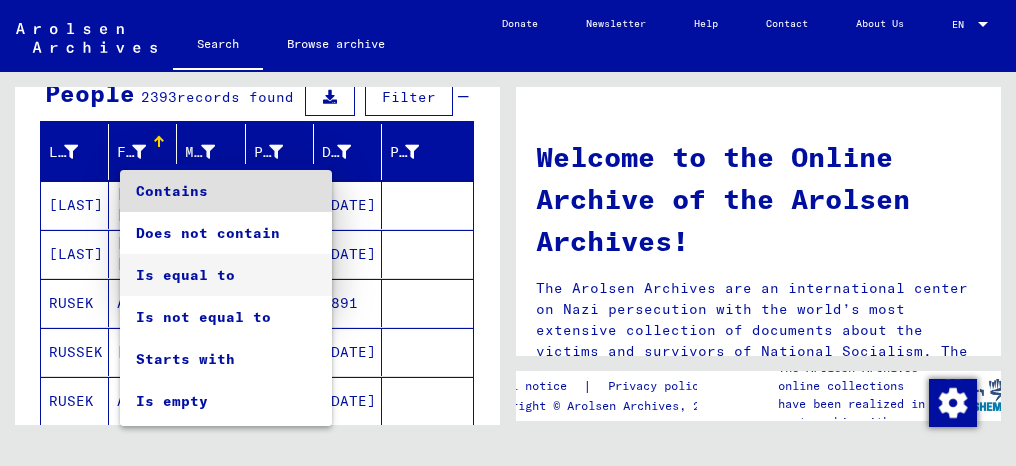 click on "Is equal to" at bounding box center (226, 275) 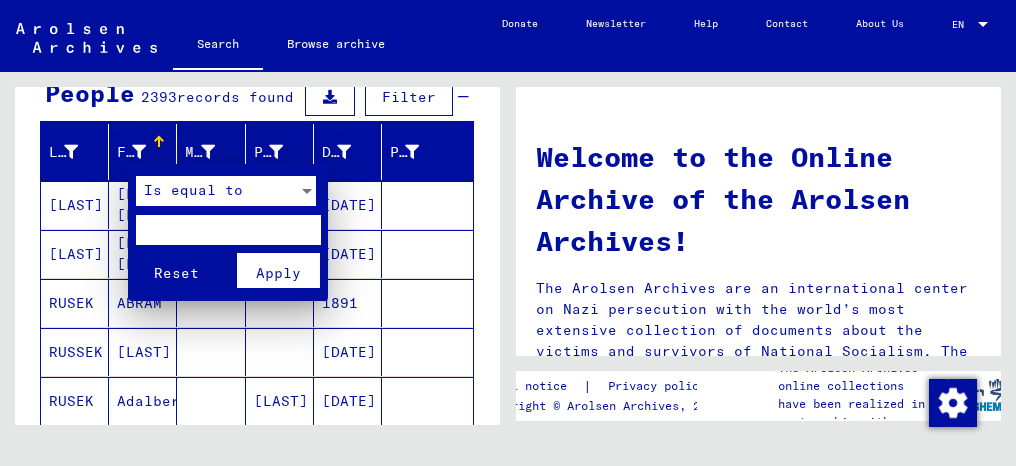 click at bounding box center [228, 230] 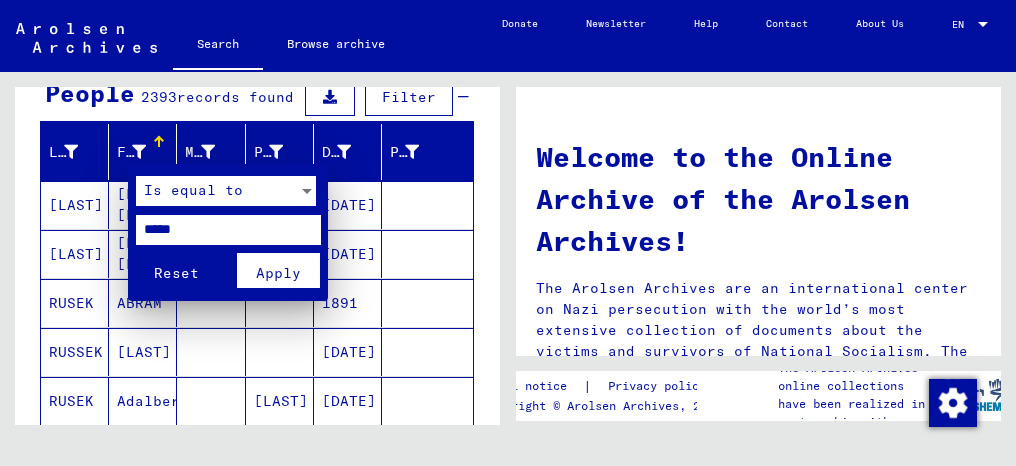 type on "*****" 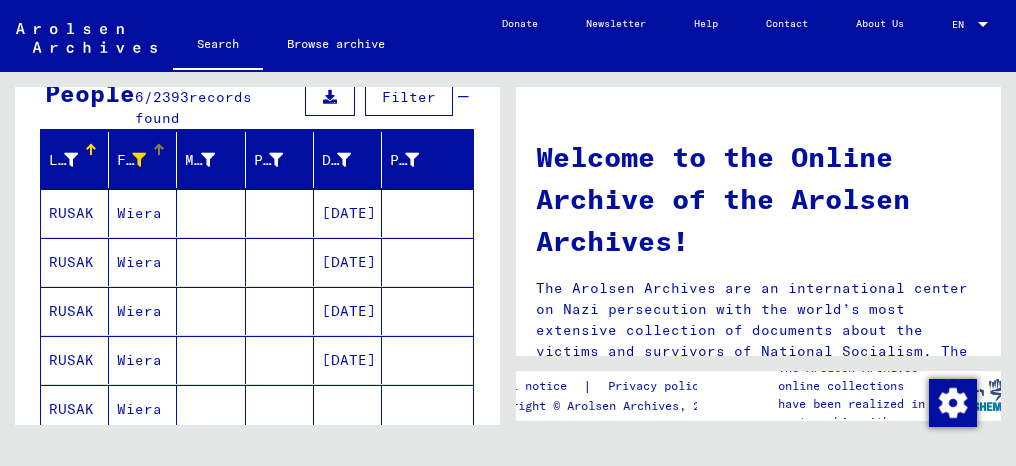 click on "Wiera" at bounding box center (143, 262) 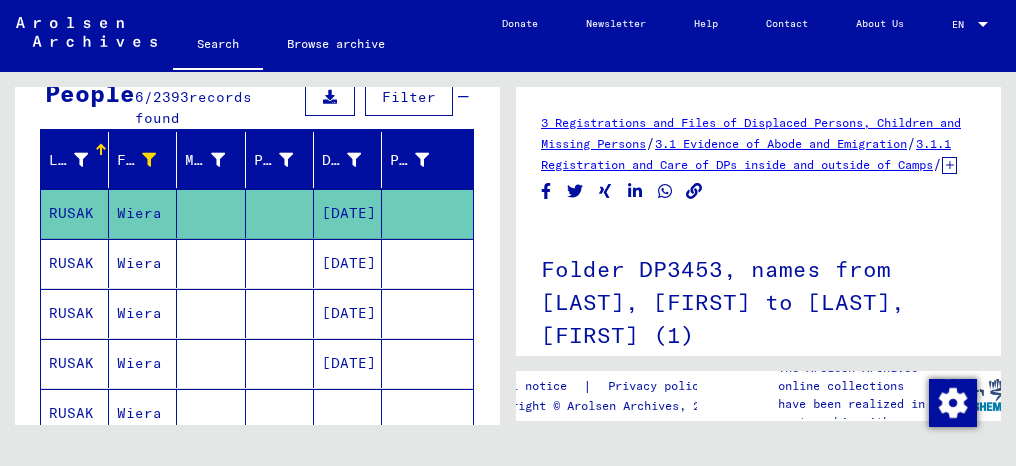 scroll, scrollTop: 300, scrollLeft: 0, axis: vertical 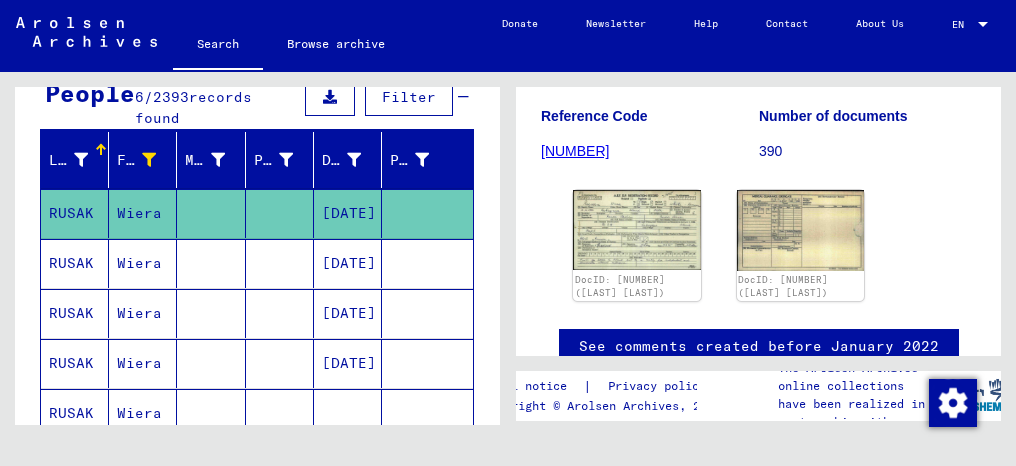click on "Wiera" at bounding box center (143, 313) 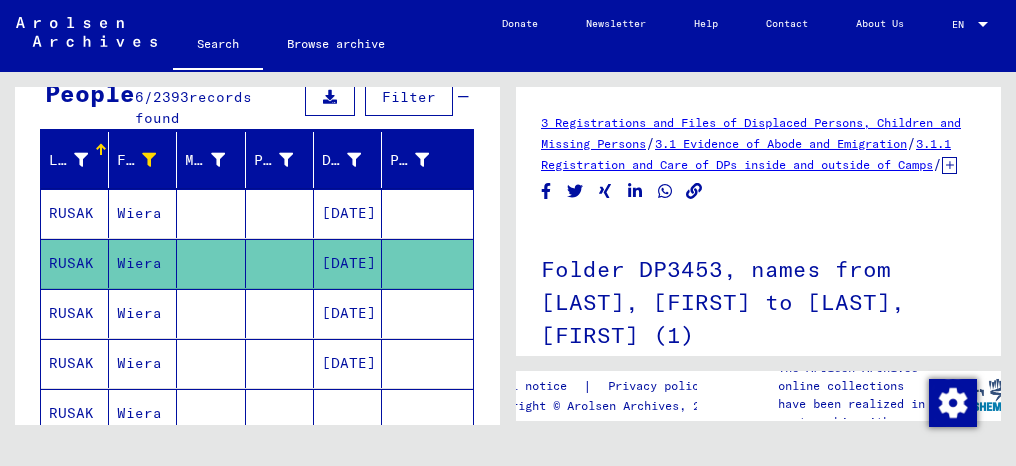 scroll, scrollTop: 400, scrollLeft: 0, axis: vertical 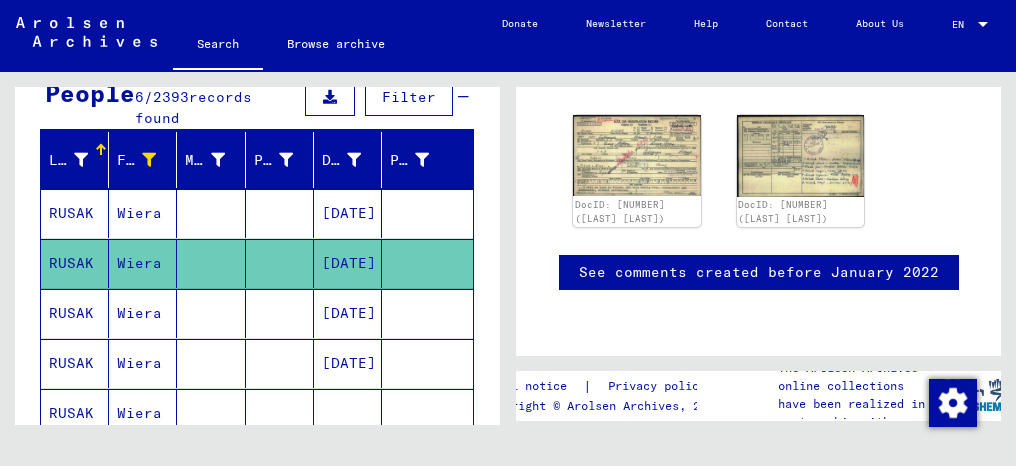 click on "Wiera" at bounding box center (143, 363) 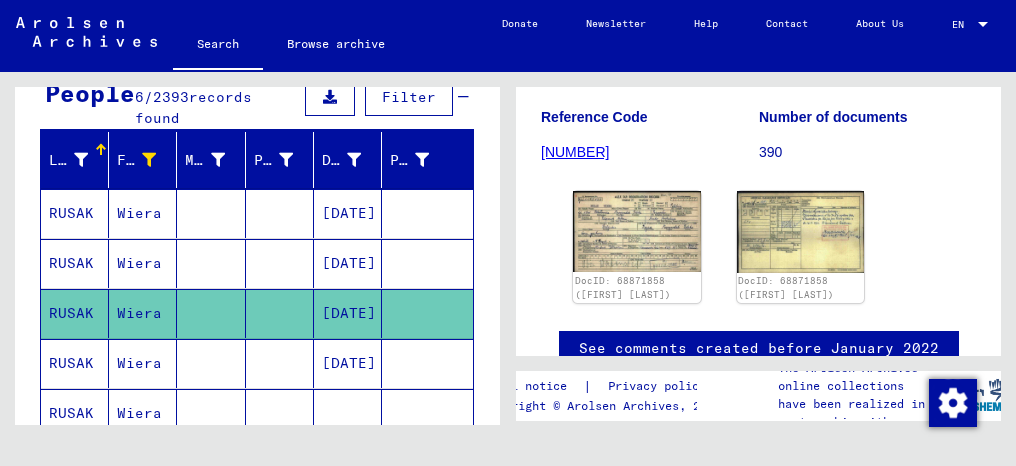 scroll, scrollTop: 300, scrollLeft: 0, axis: vertical 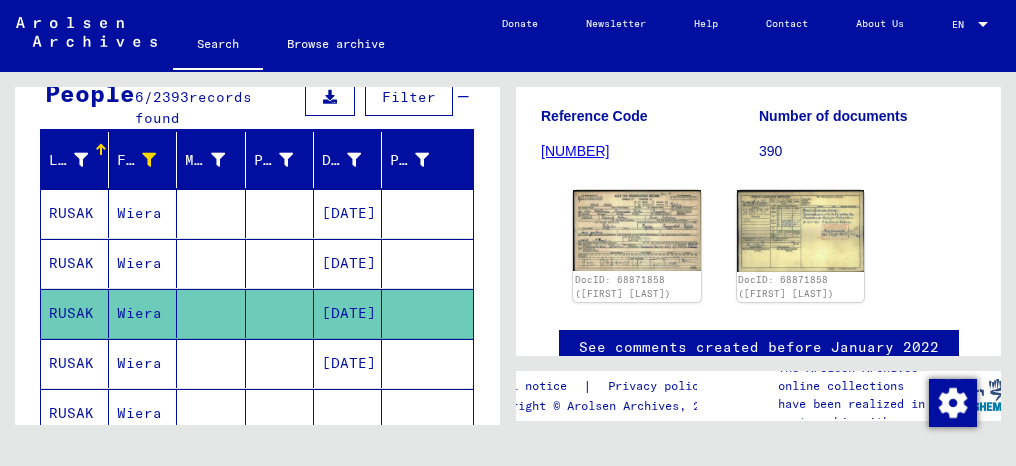 click on "Wiera" at bounding box center [143, 413] 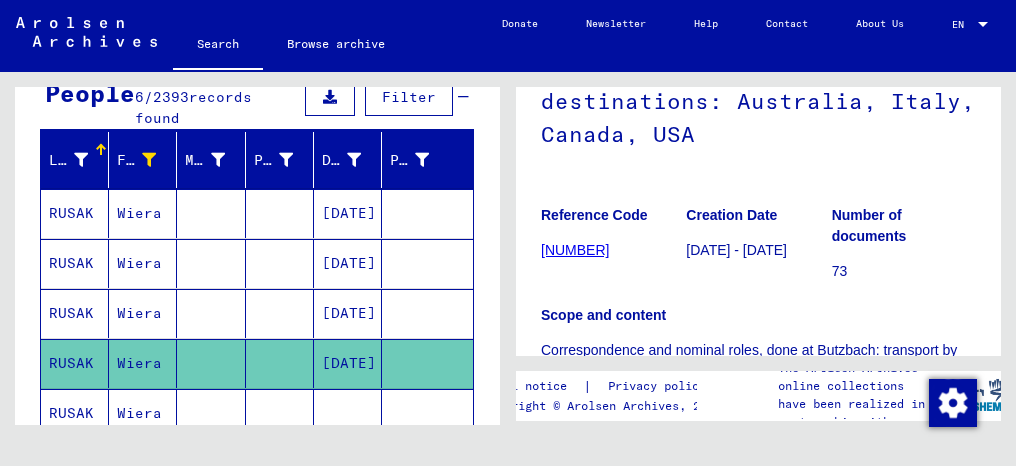 scroll, scrollTop: 600, scrollLeft: 0, axis: vertical 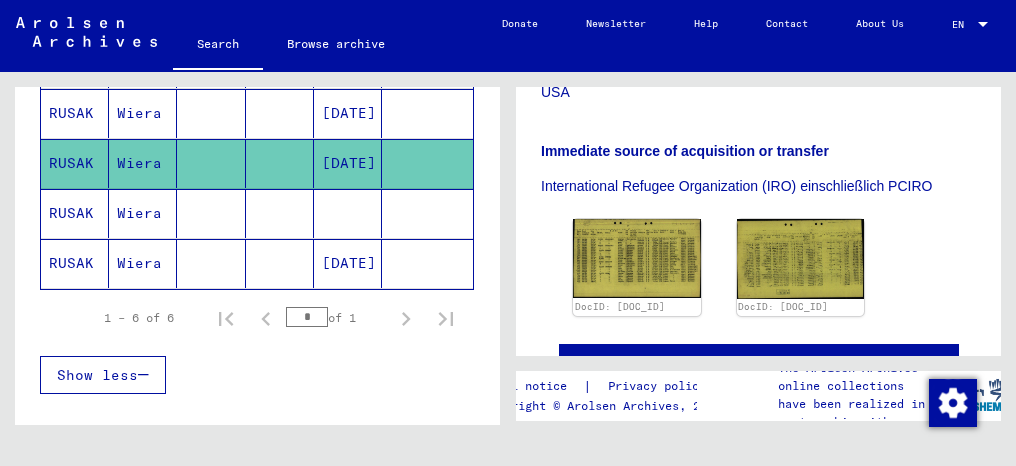 click on "Wiera" 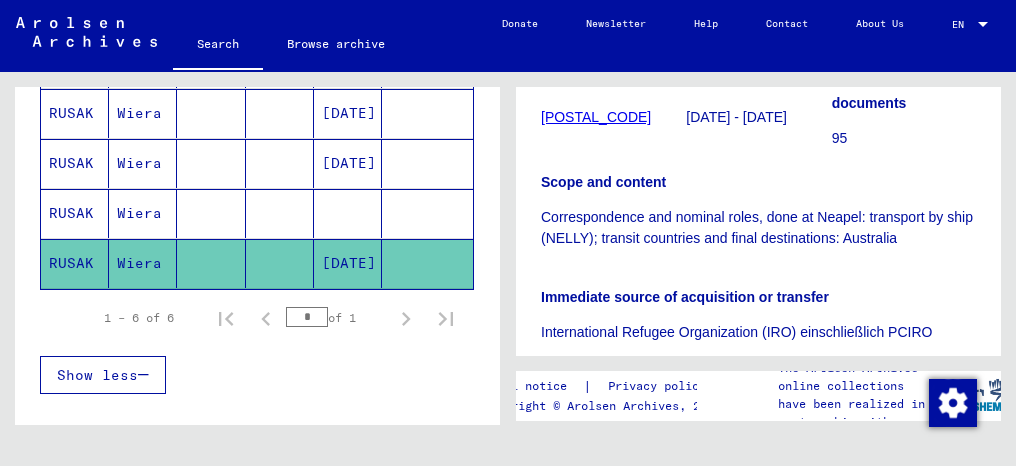 scroll, scrollTop: 500, scrollLeft: 0, axis: vertical 